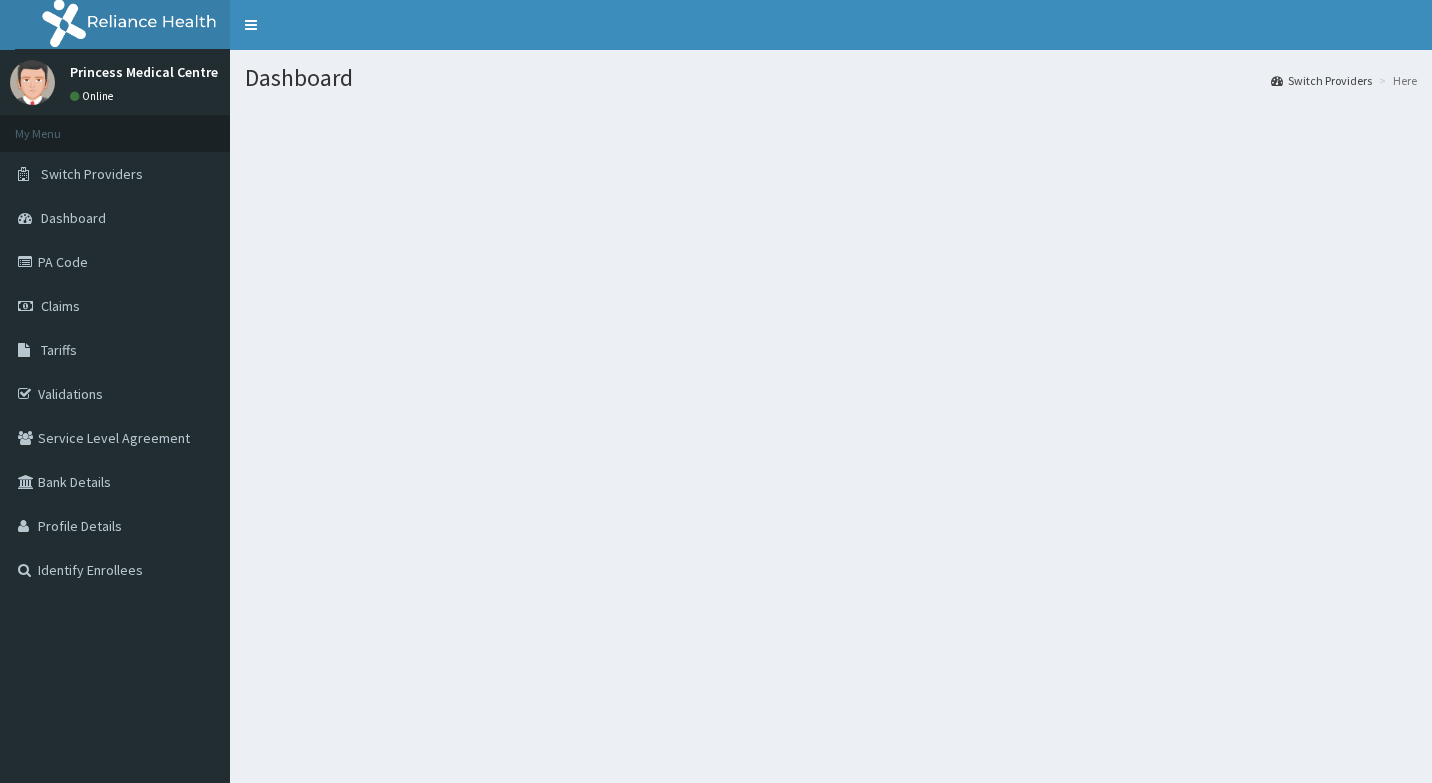 scroll, scrollTop: 0, scrollLeft: 0, axis: both 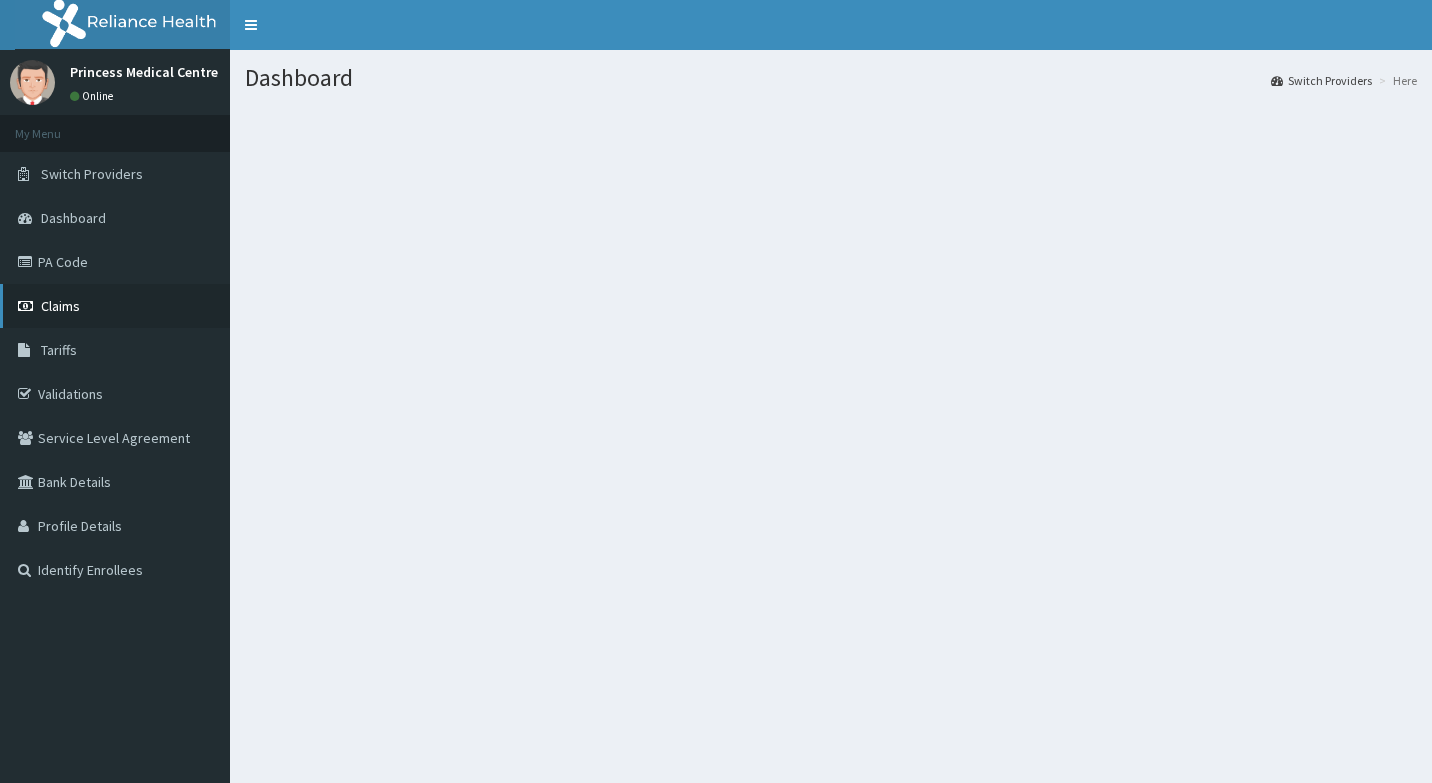 click on "Claims" at bounding box center (115, 306) 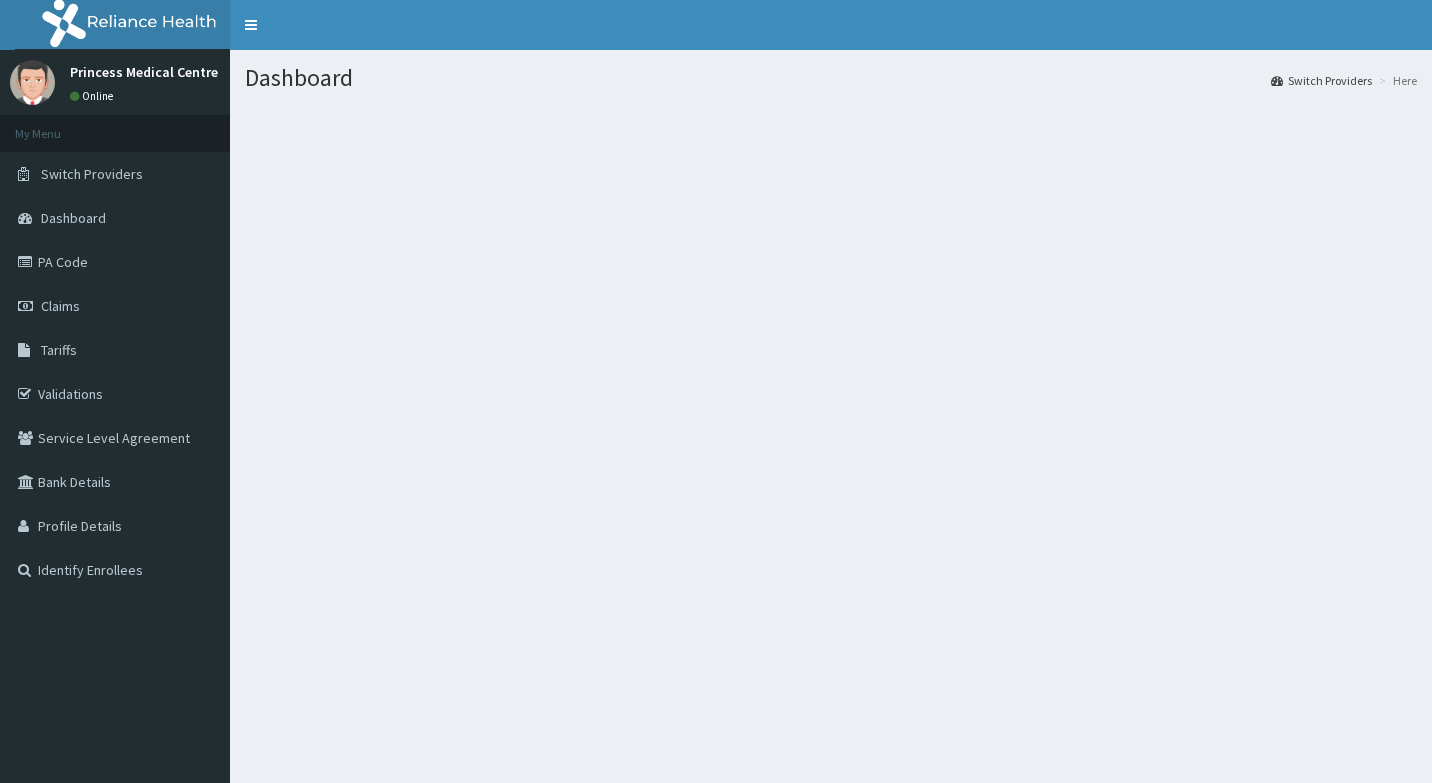 scroll, scrollTop: 0, scrollLeft: 0, axis: both 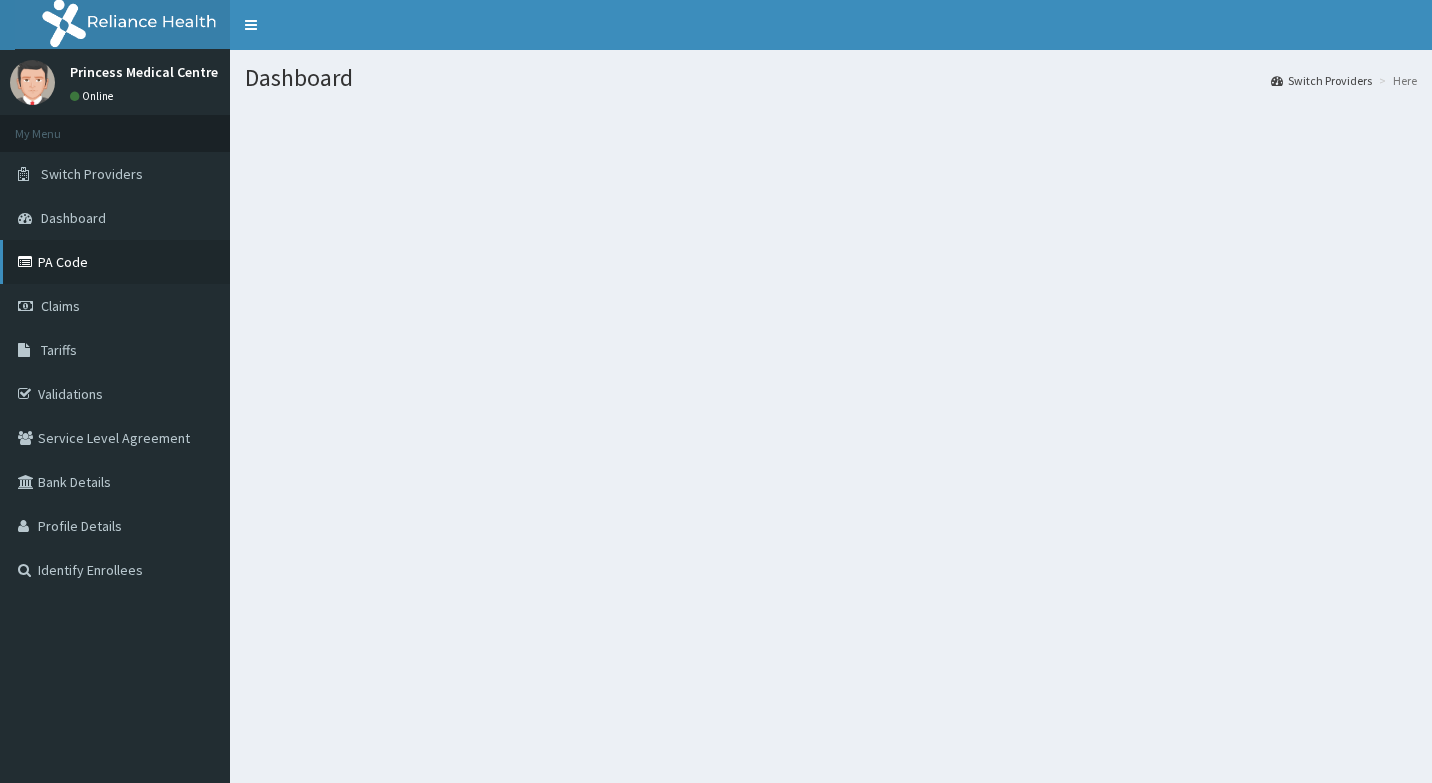 click on "PA Code" at bounding box center (115, 262) 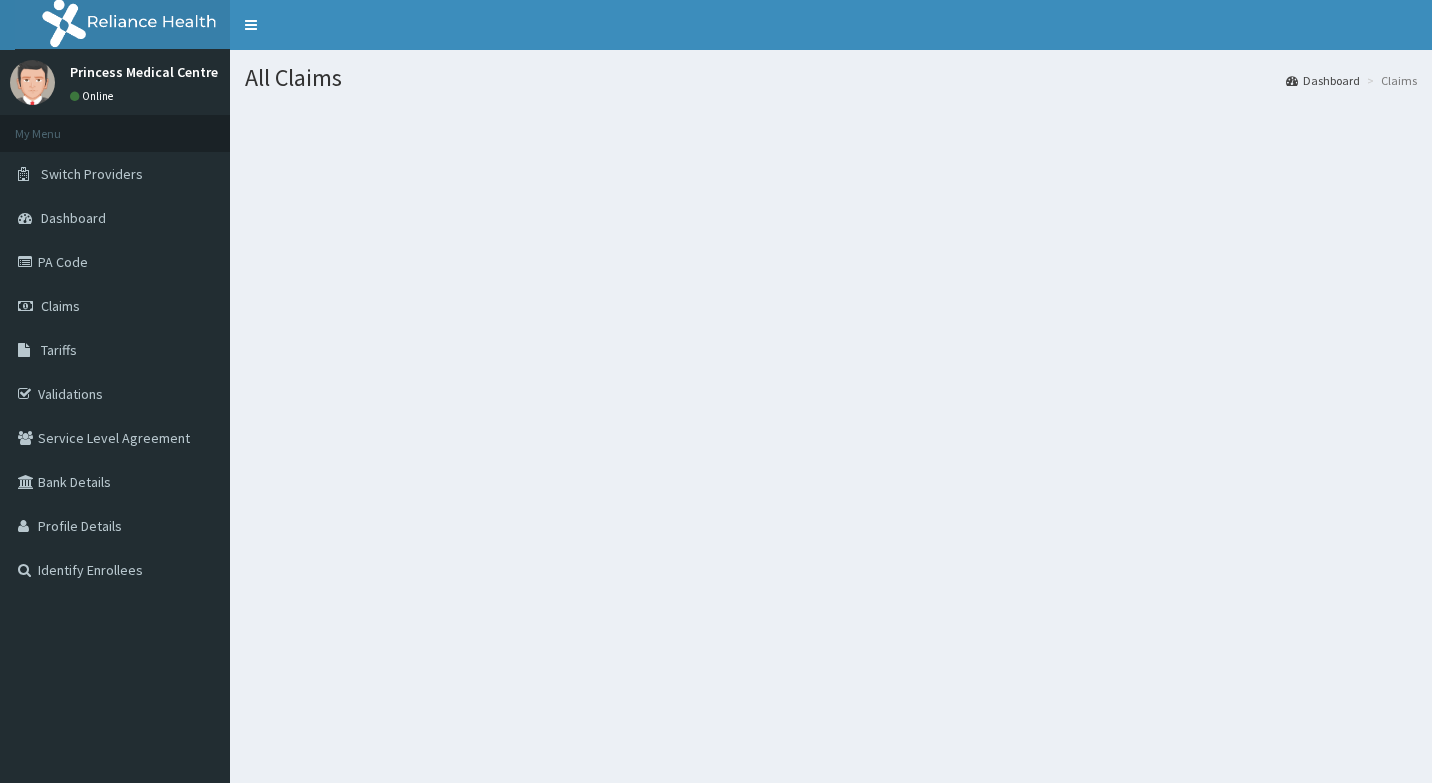 scroll, scrollTop: 0, scrollLeft: 0, axis: both 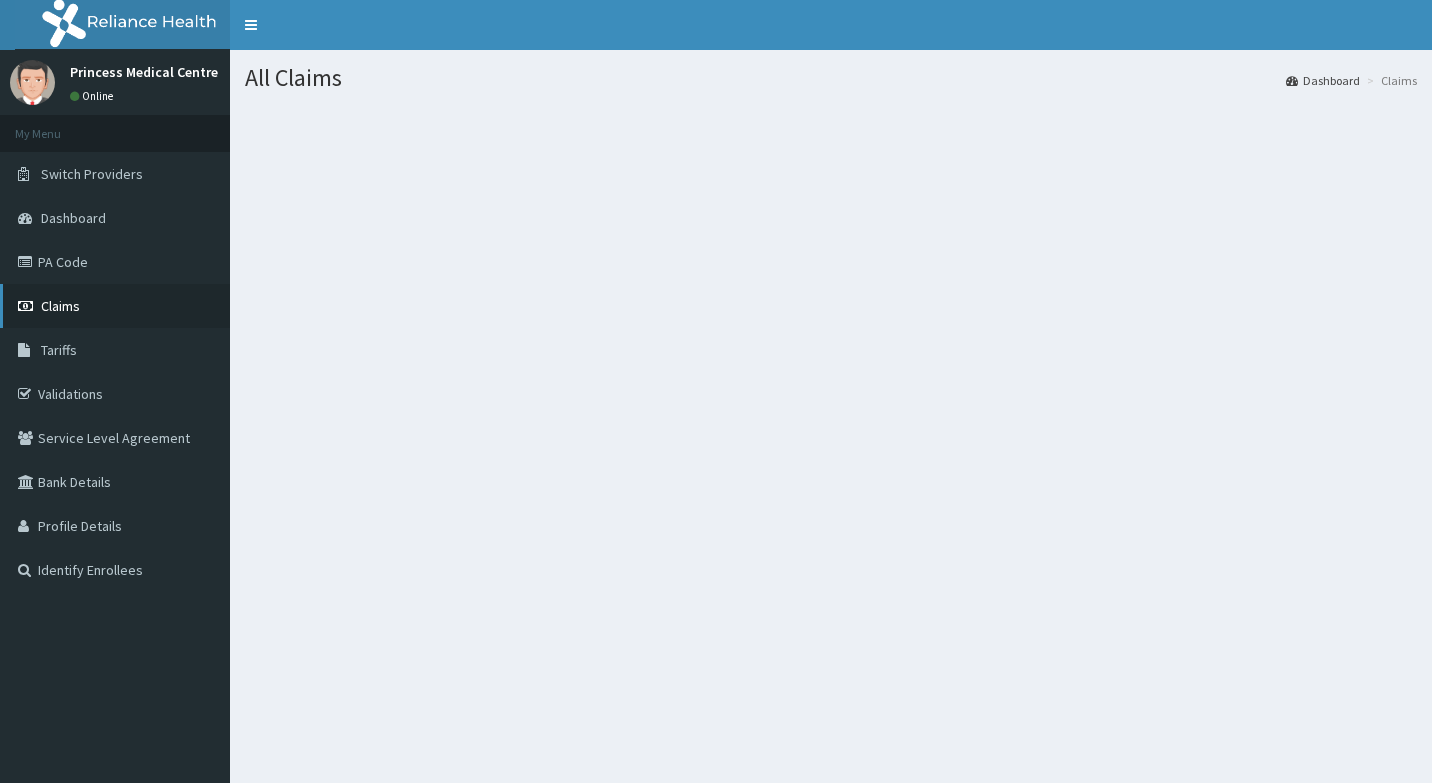 click on "Claims" at bounding box center [60, 306] 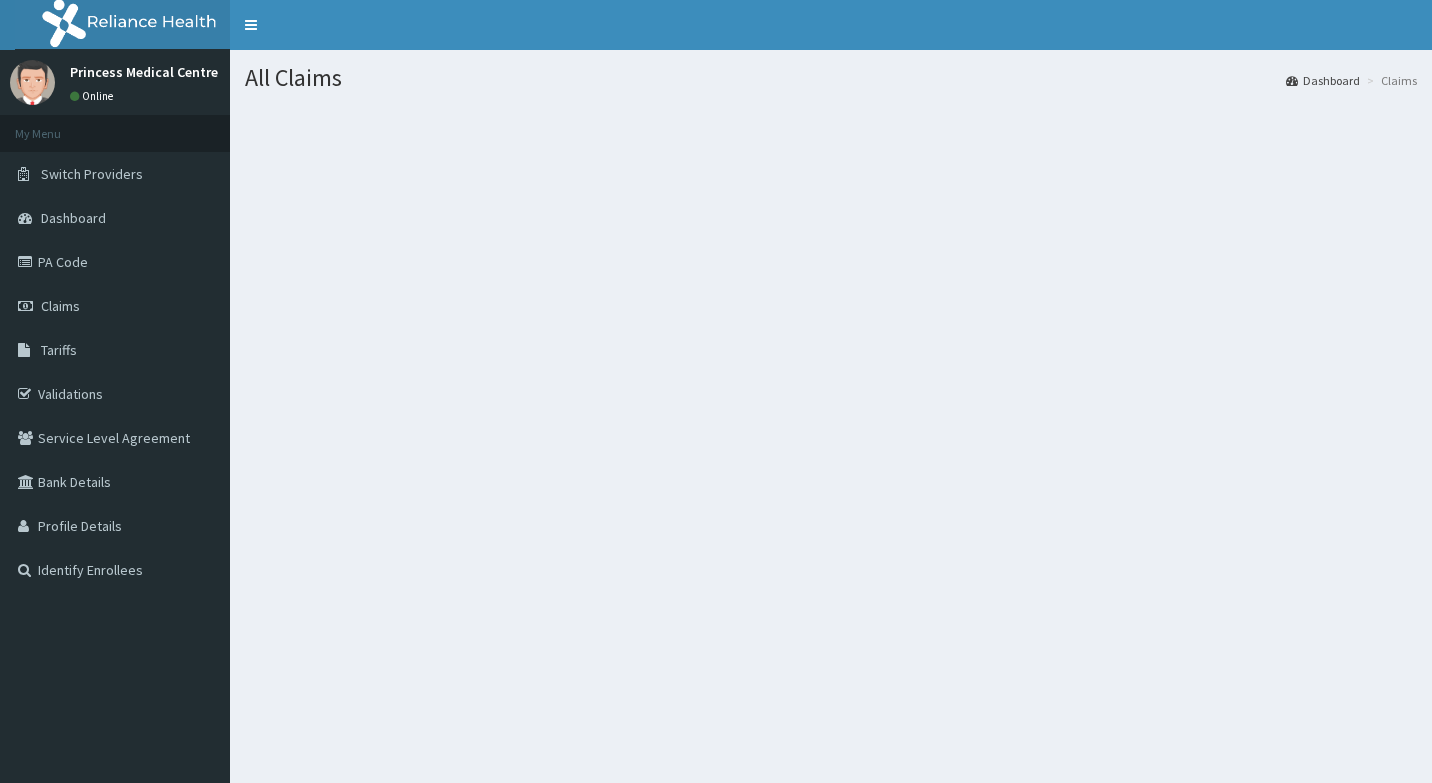 scroll, scrollTop: 0, scrollLeft: 0, axis: both 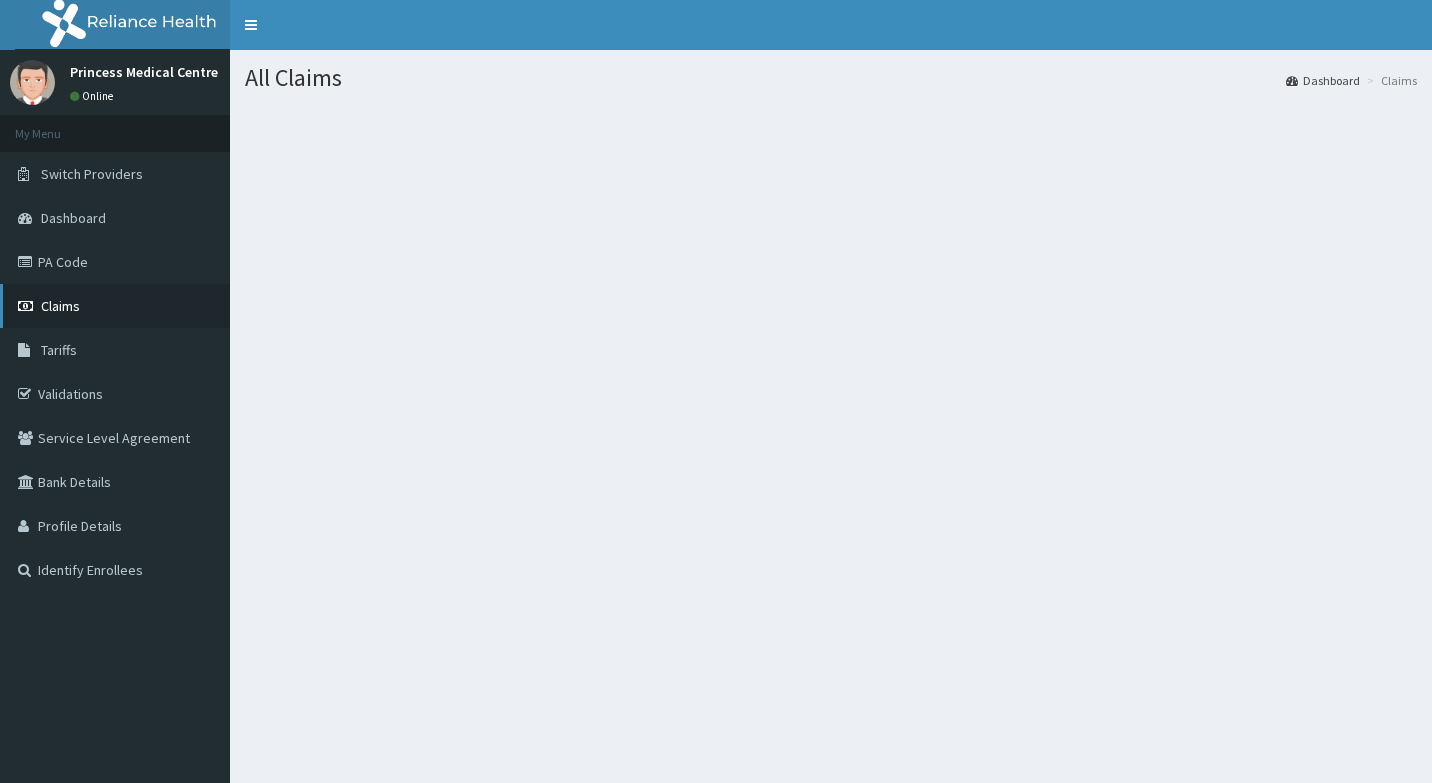 click on "Claims" at bounding box center [60, 306] 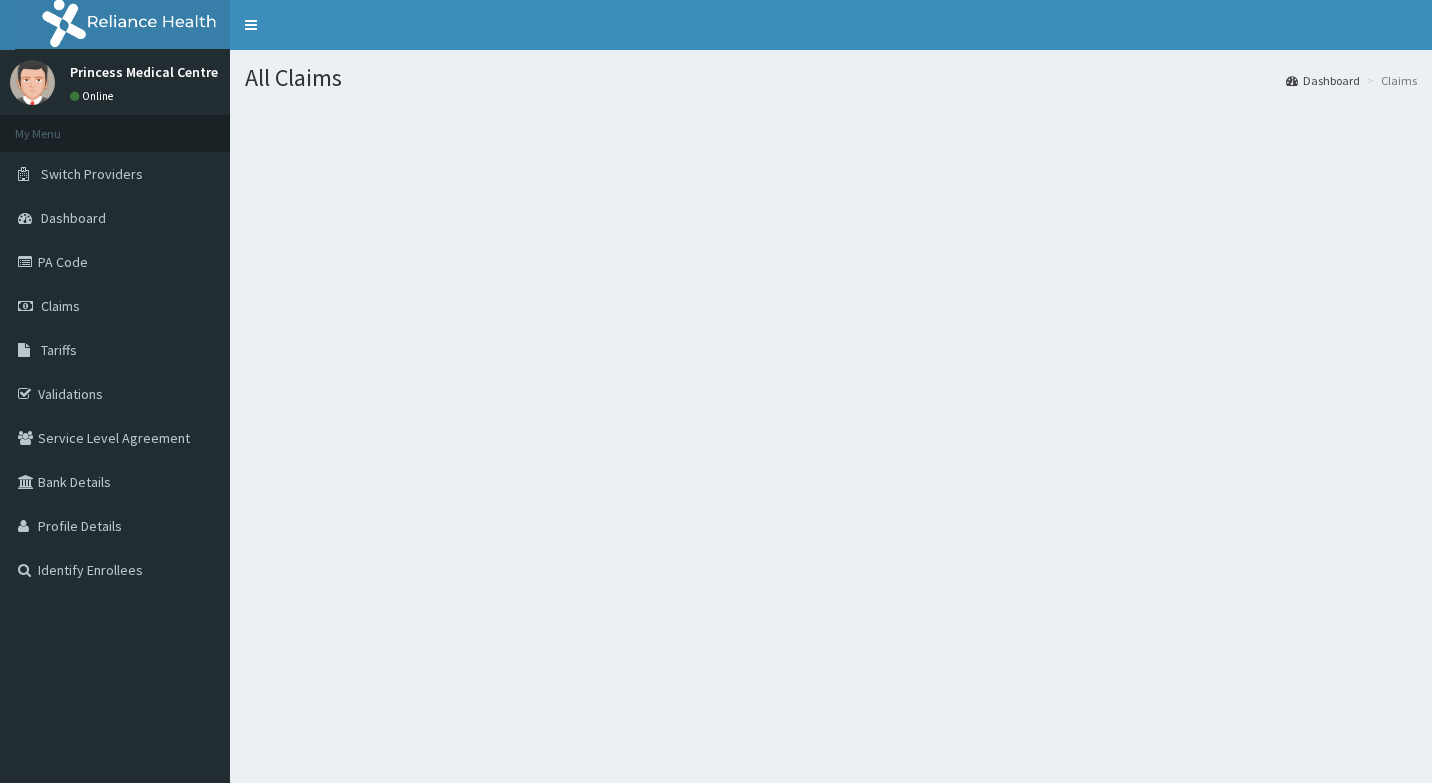 scroll, scrollTop: 0, scrollLeft: 0, axis: both 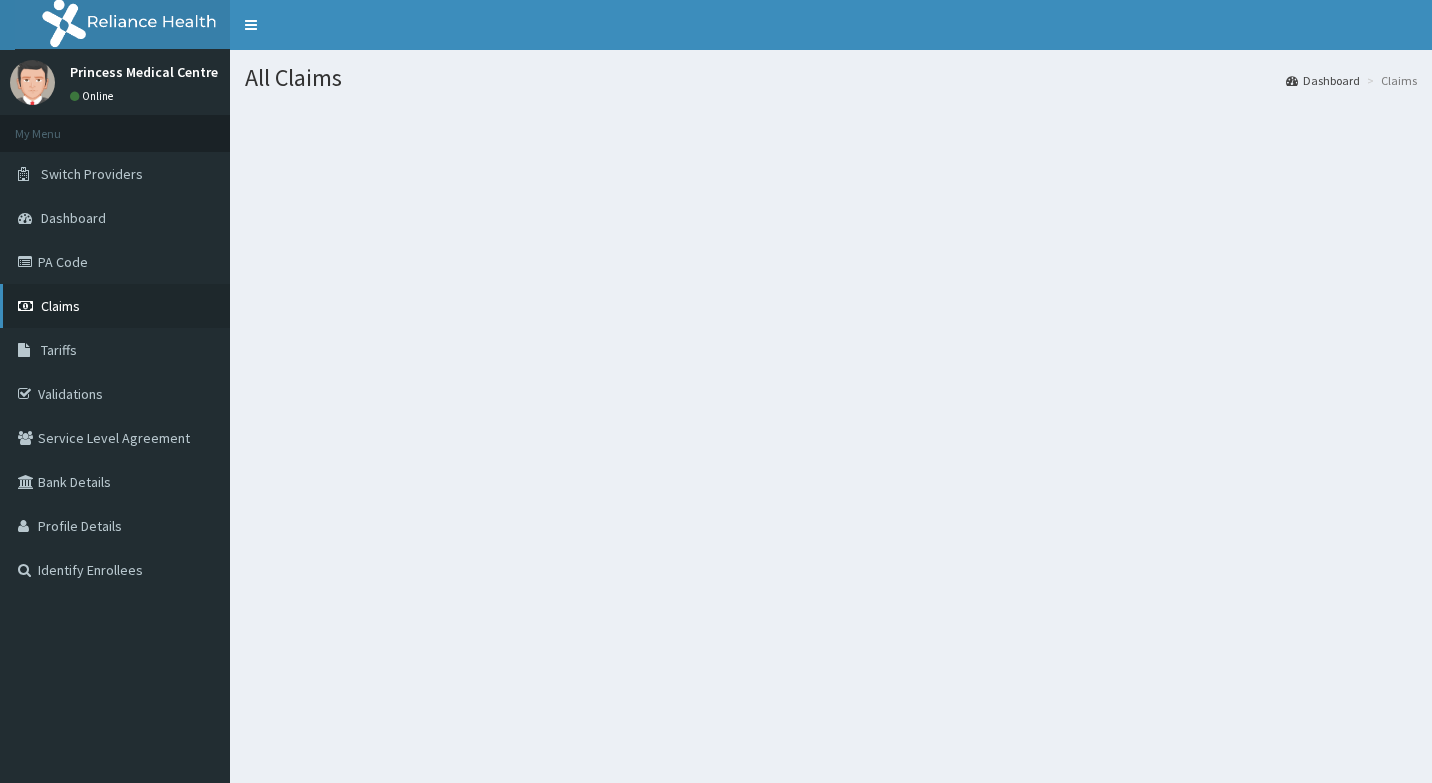 click on "Claims" at bounding box center (60, 306) 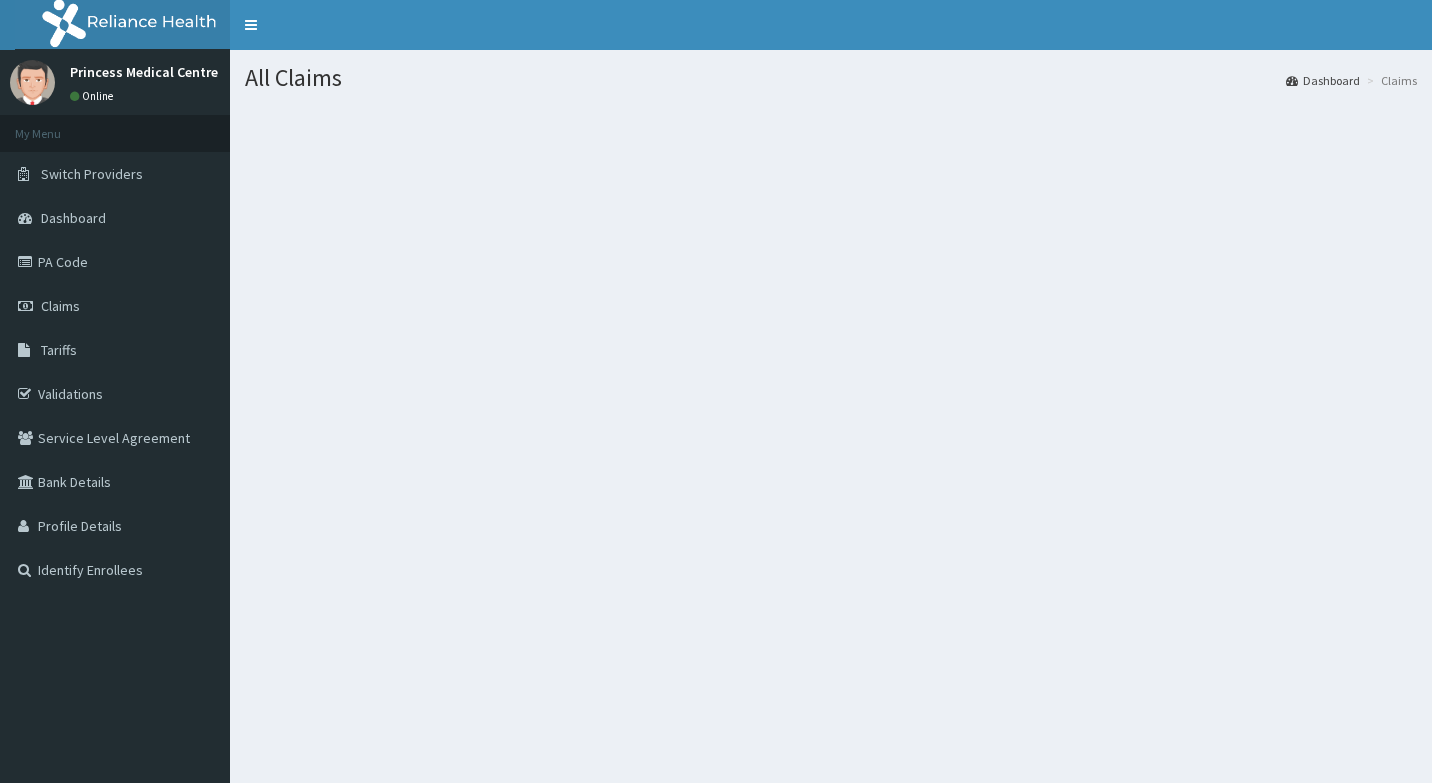 scroll, scrollTop: 0, scrollLeft: 0, axis: both 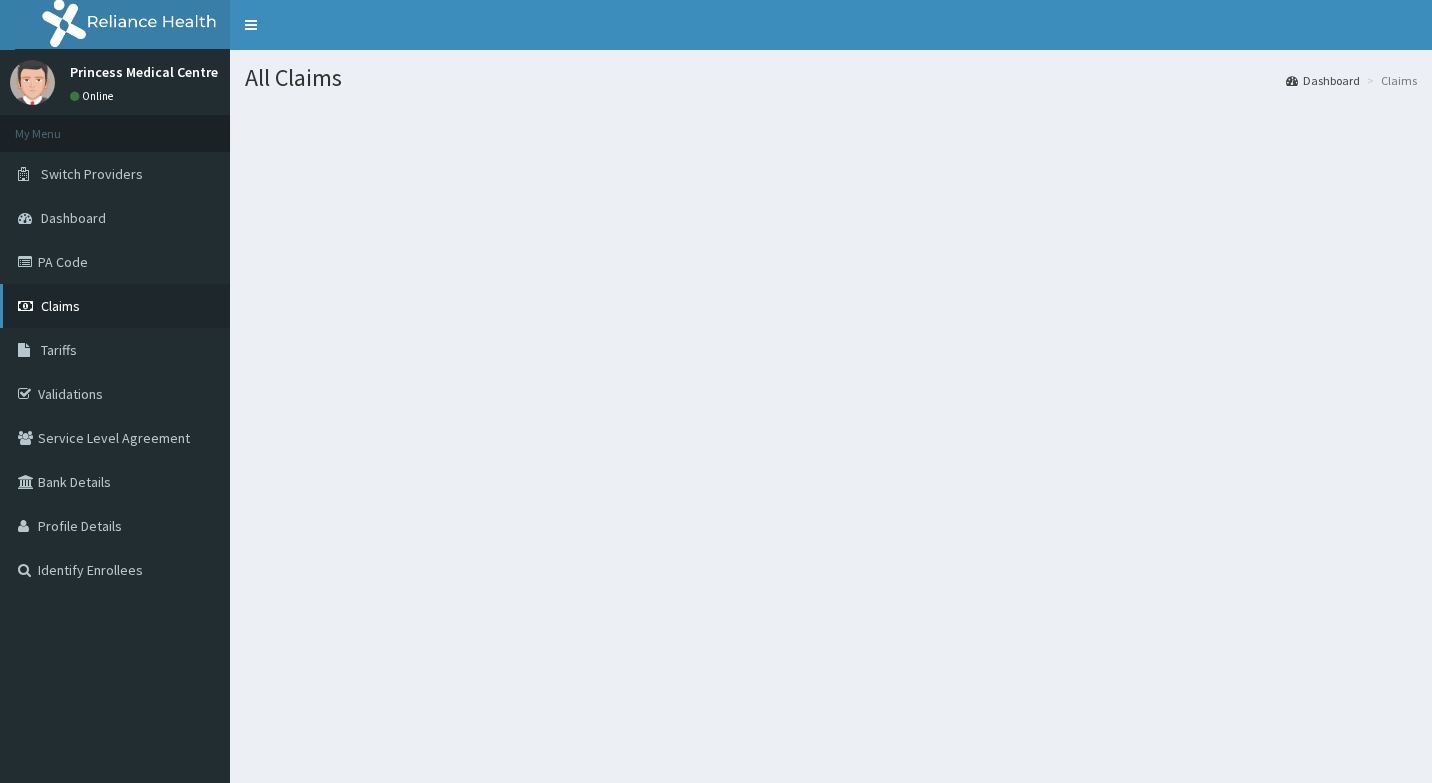 click on "Claims" at bounding box center (60, 306) 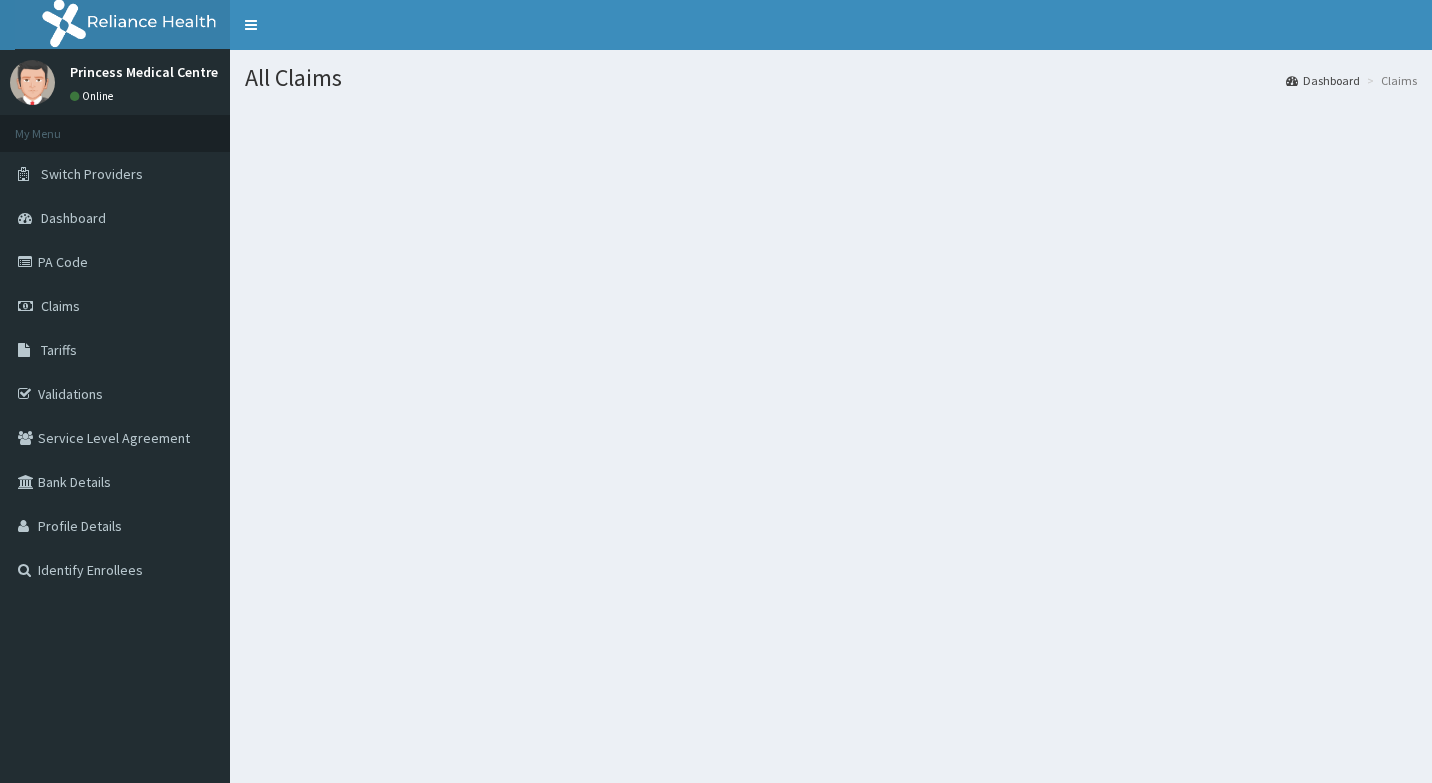 scroll, scrollTop: 0, scrollLeft: 0, axis: both 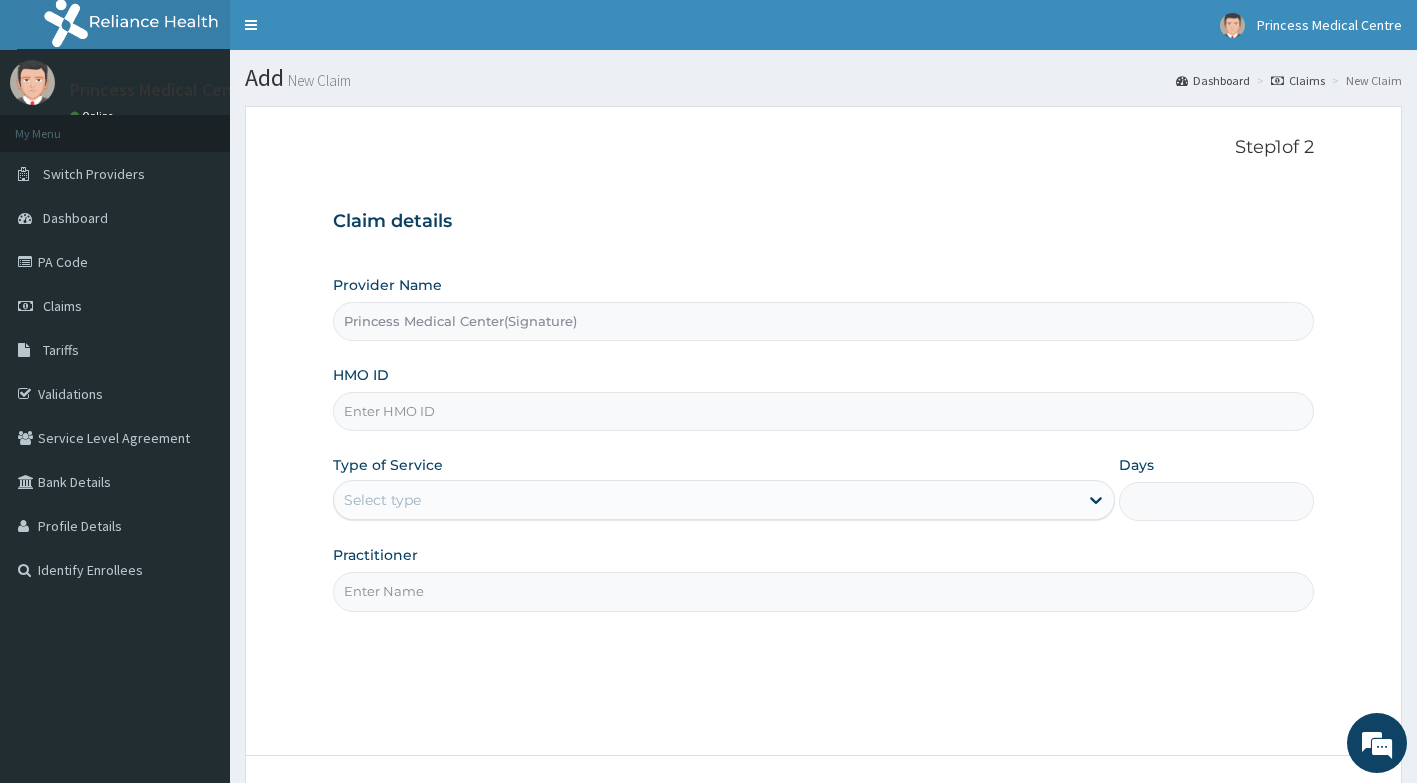 paste on "SBL/10450/A" 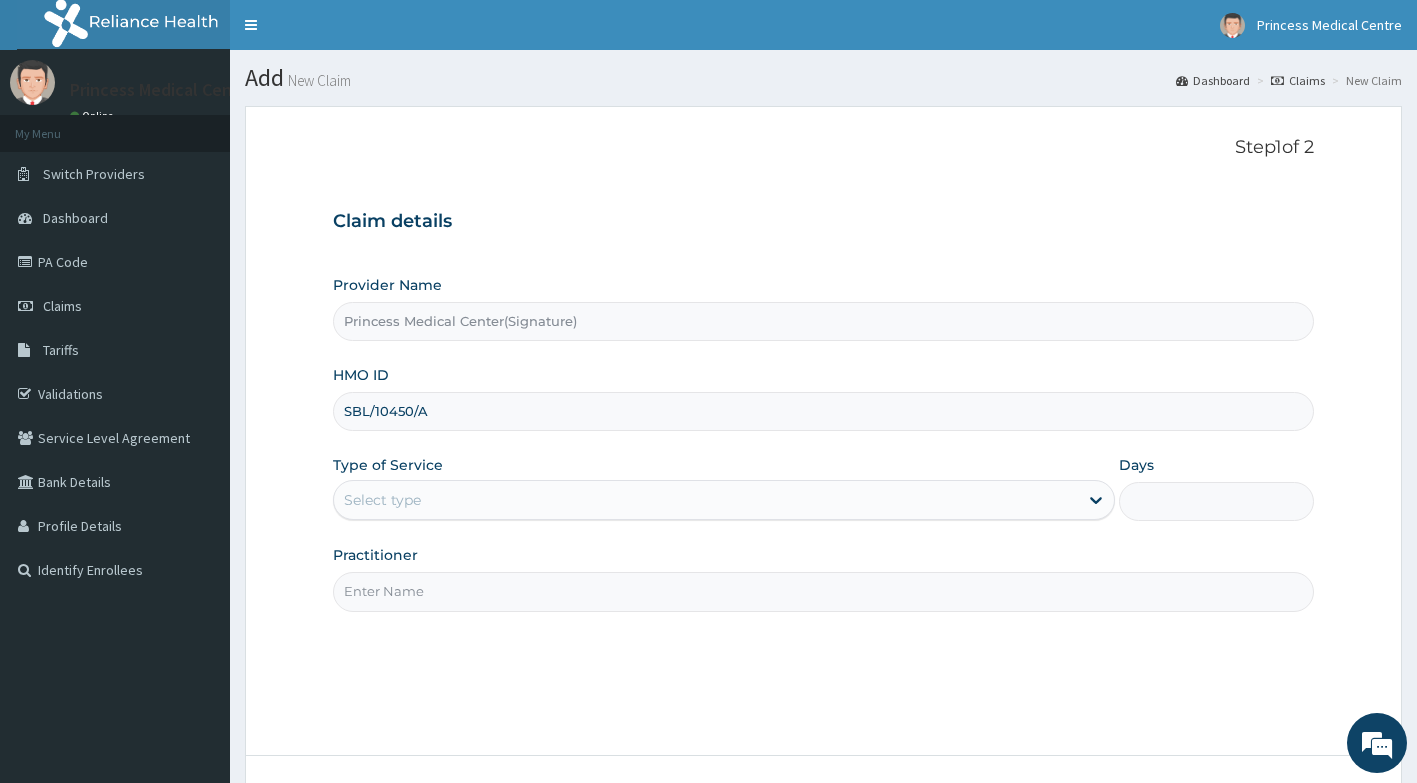 type on "SBL/10450/A" 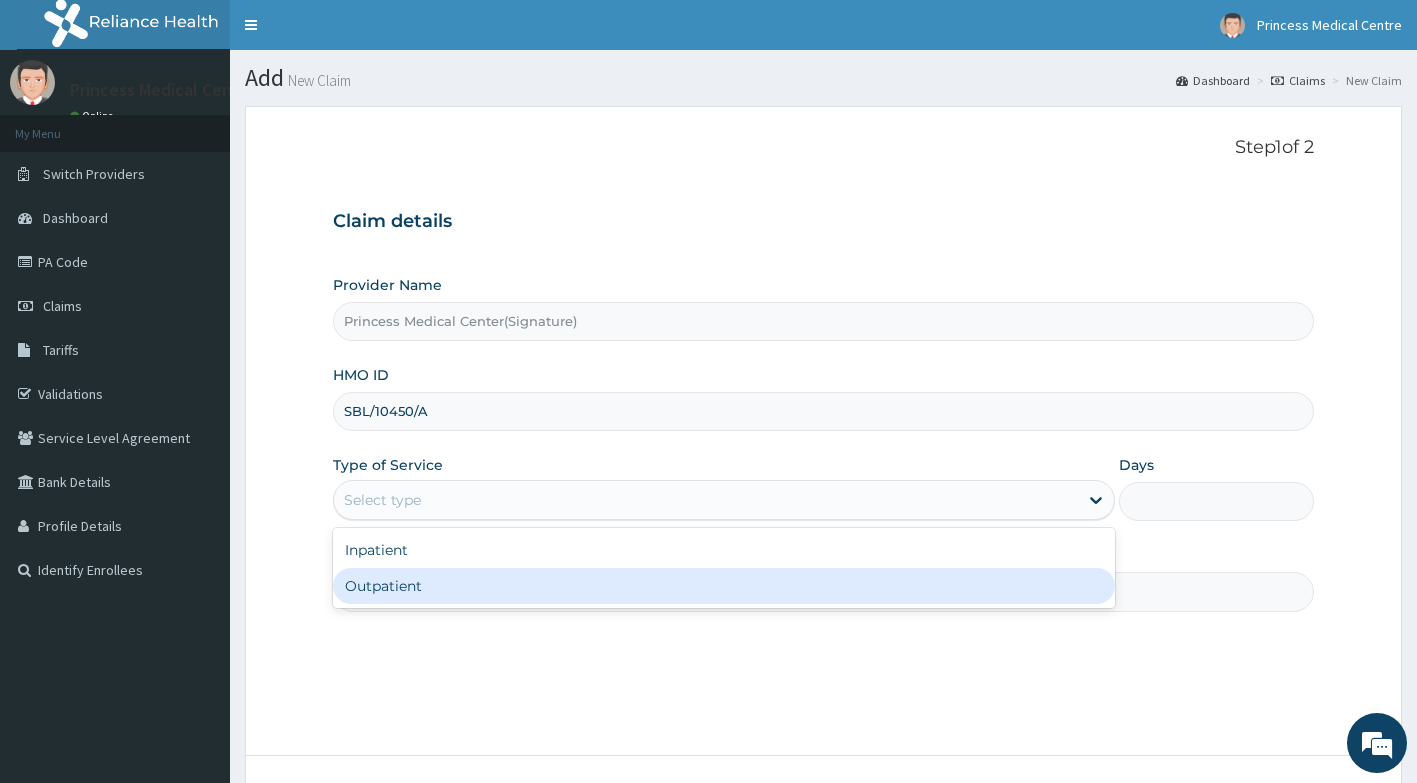 click on "Outpatient" at bounding box center (724, 586) 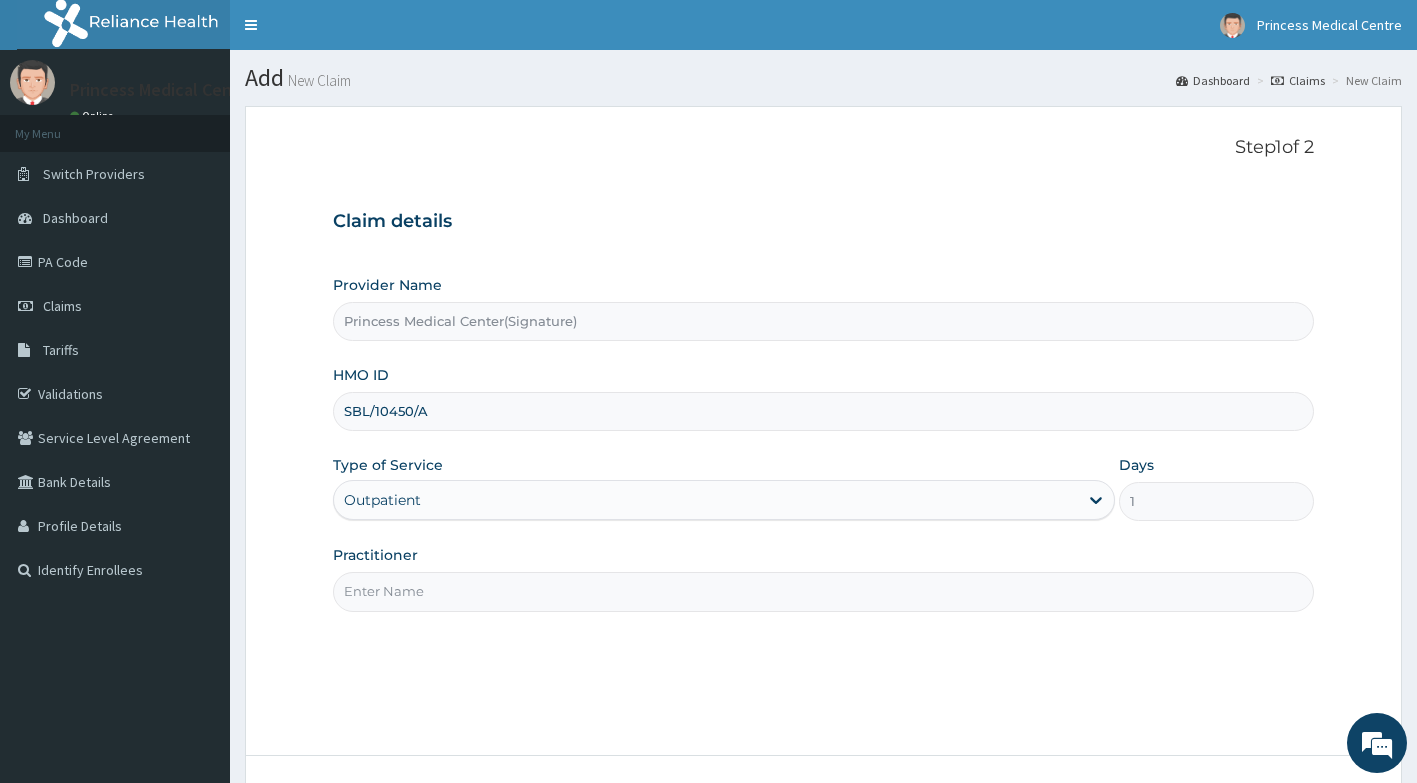 click on "Practitioner" at bounding box center (824, 591) 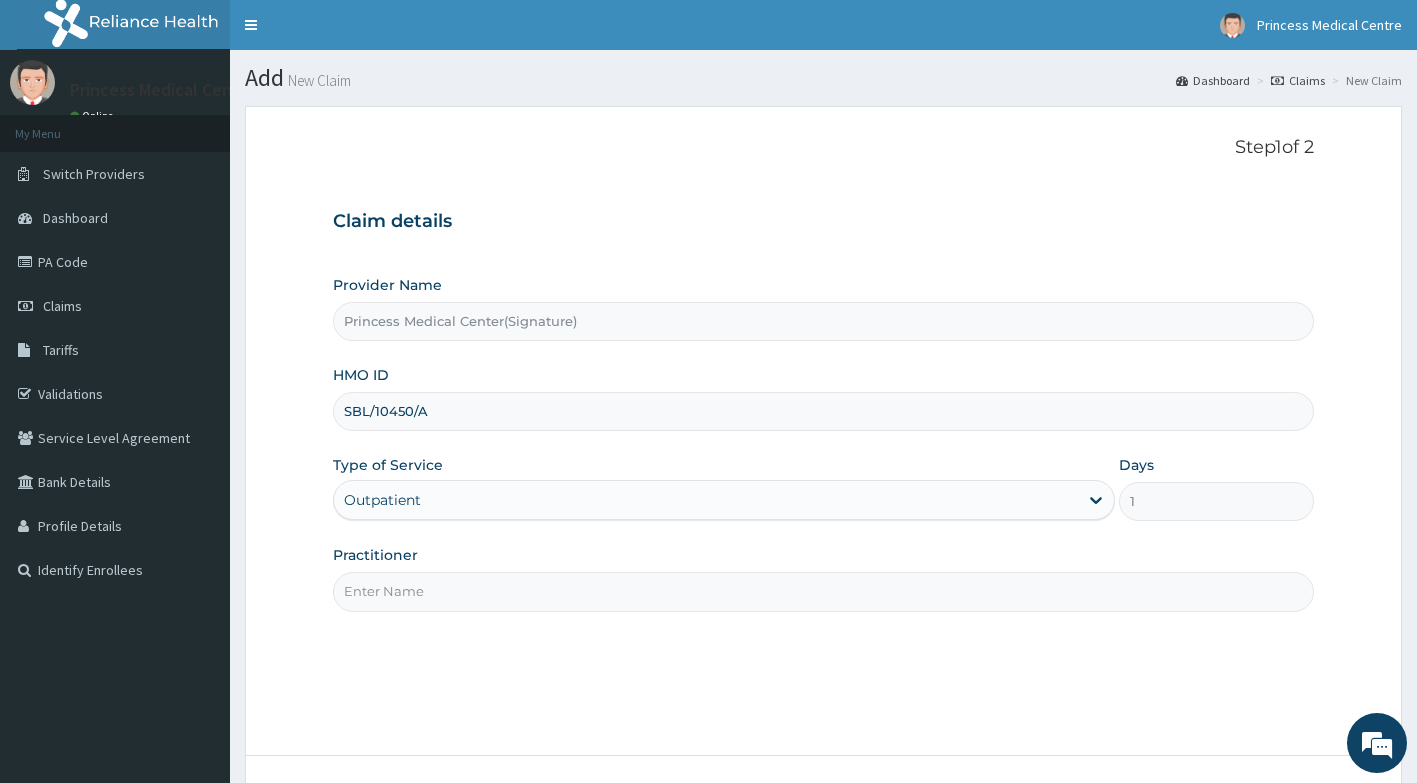 type on "DR [LAST] [LAST]" 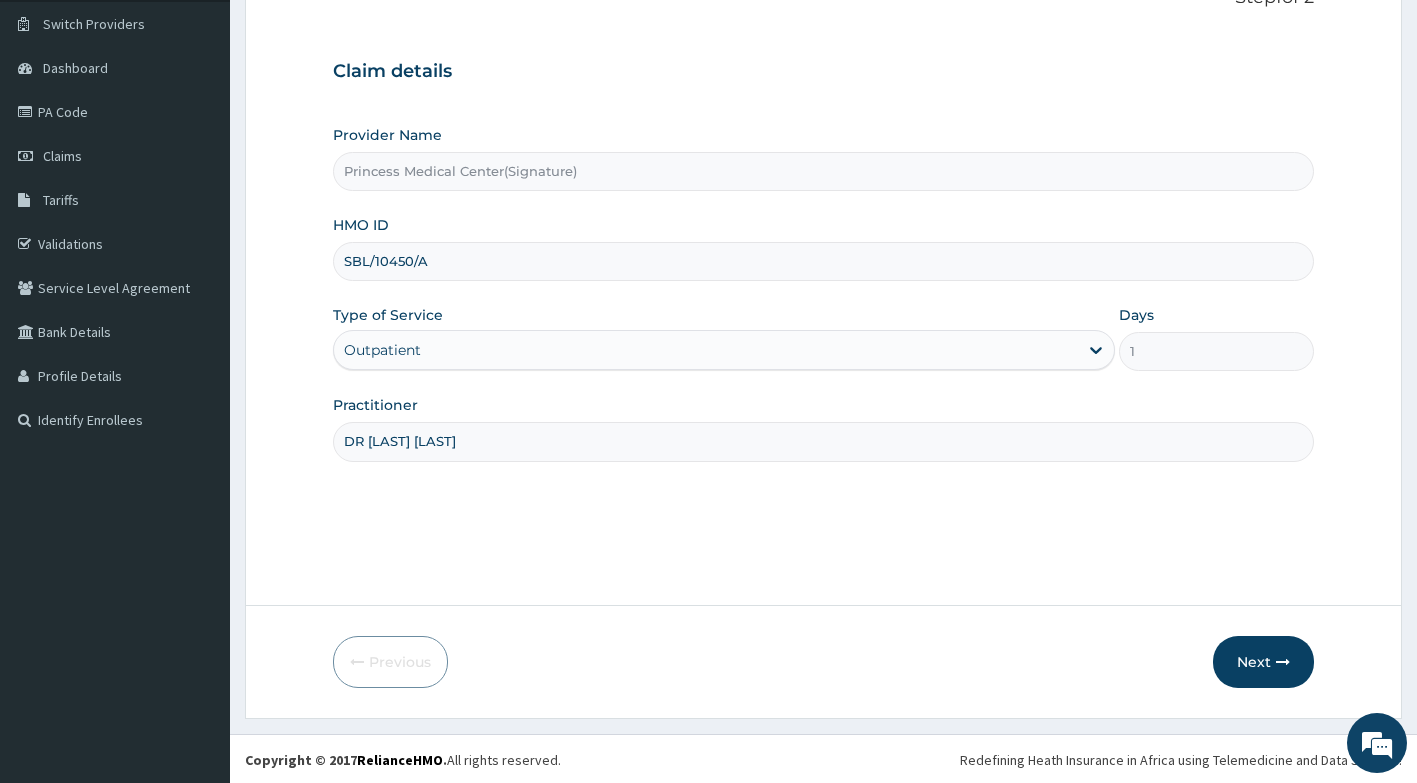 scroll, scrollTop: 152, scrollLeft: 0, axis: vertical 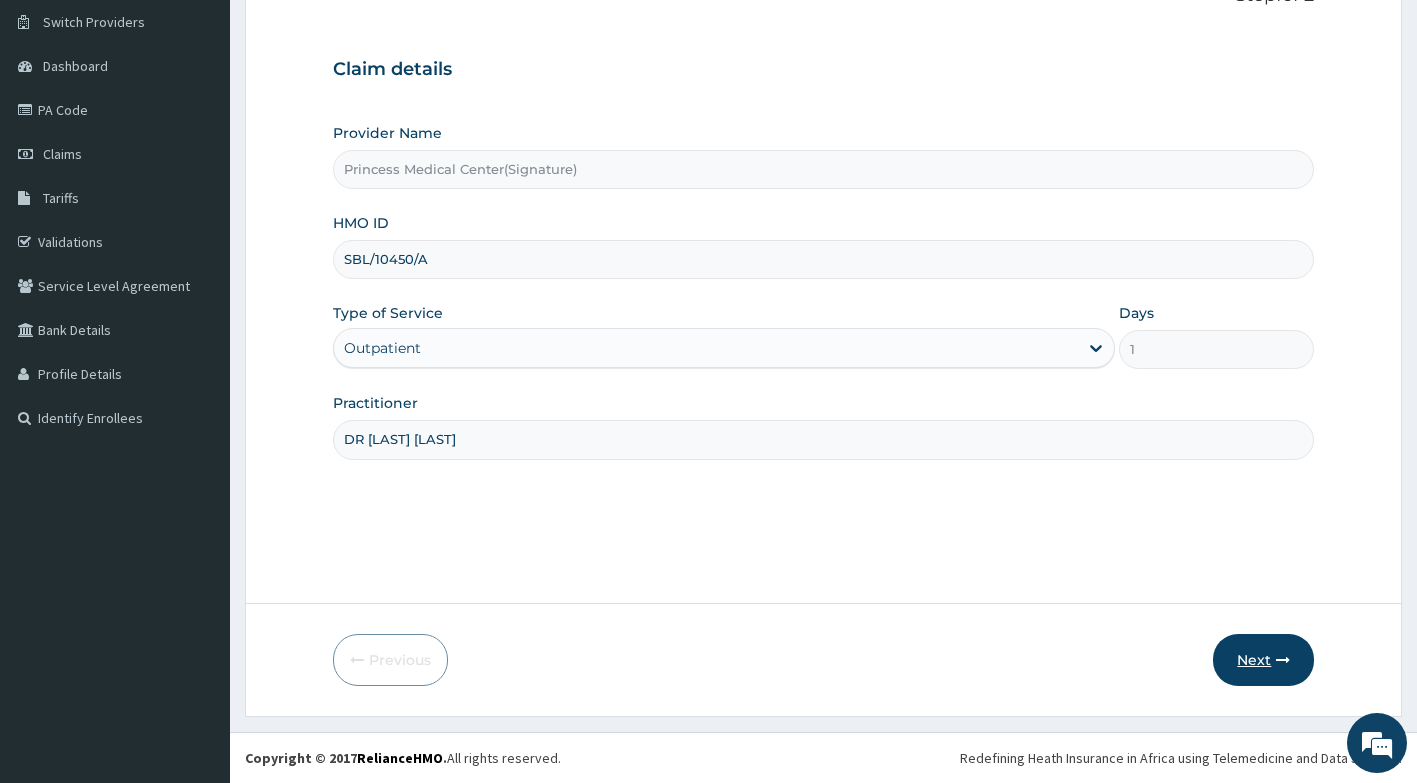 click on "Next" at bounding box center [1263, 660] 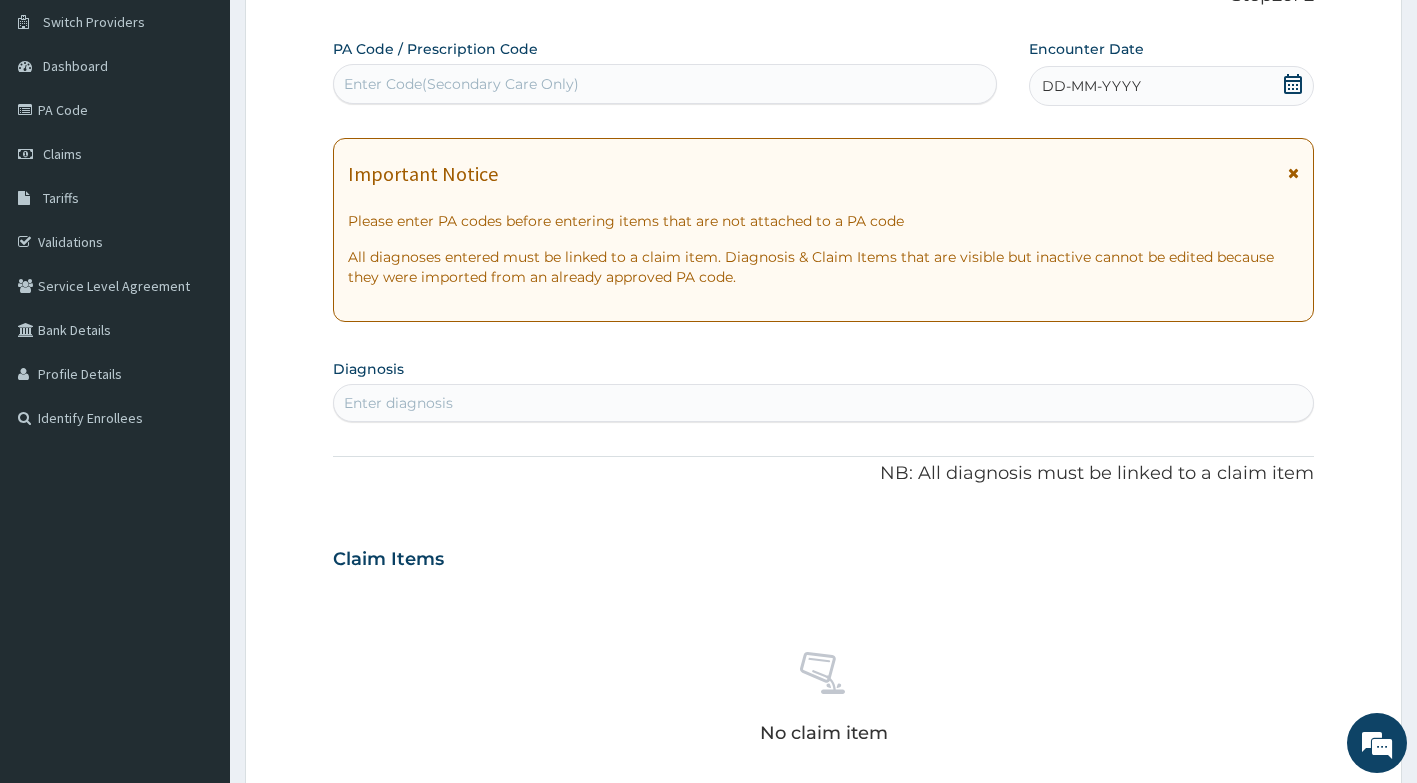 click on "PA Code / Prescription Code Enter Code(Secondary Care Only)" at bounding box center [665, 71] 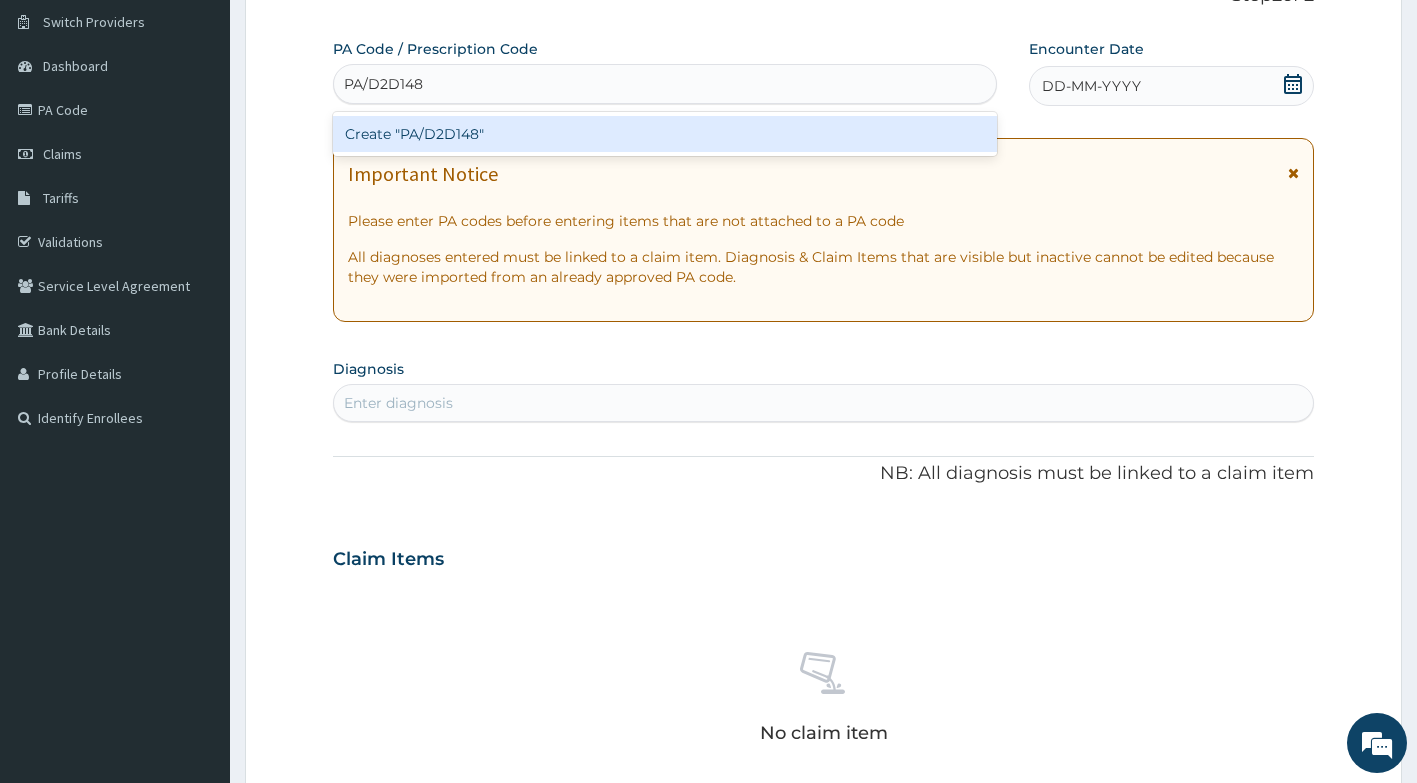 click on "Create "PA/D2D148"" at bounding box center [665, 134] 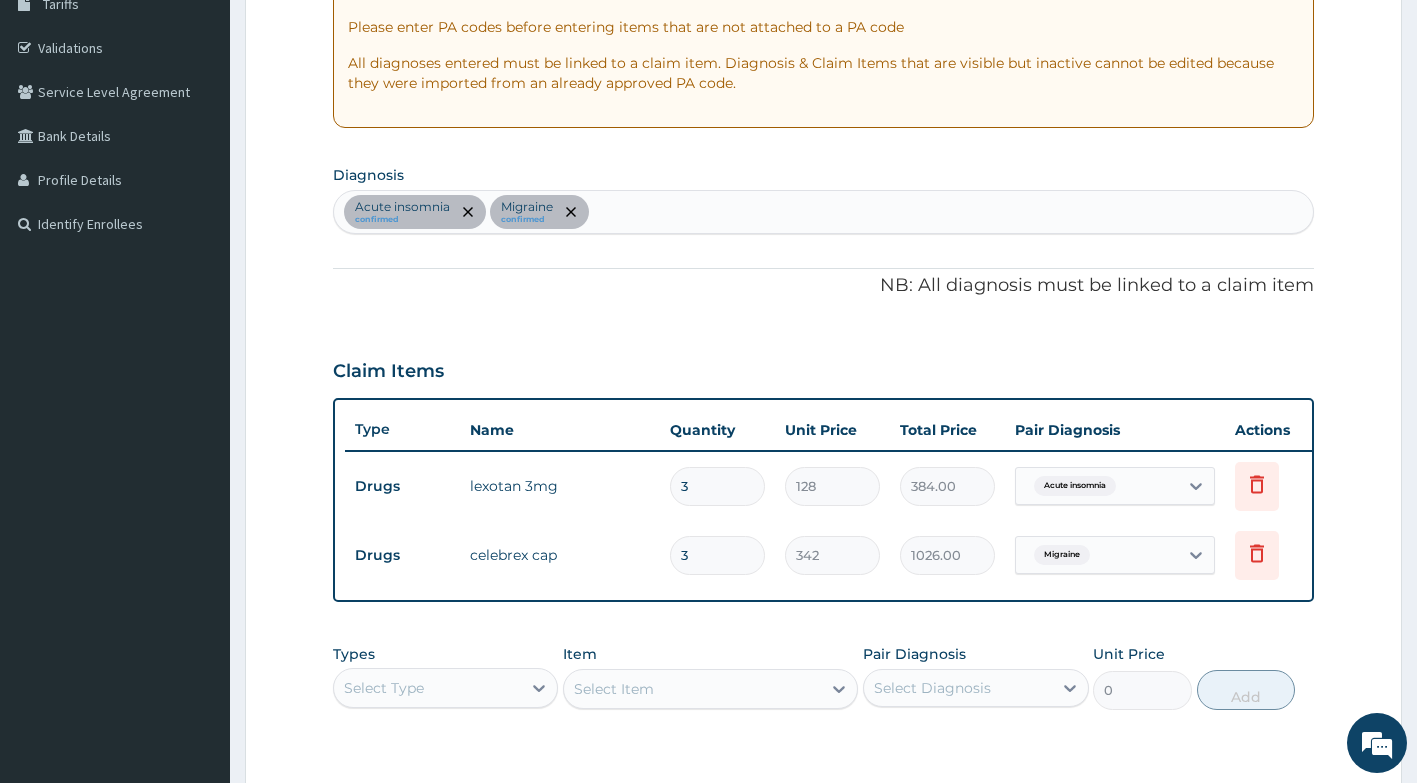 scroll, scrollTop: 552, scrollLeft: 0, axis: vertical 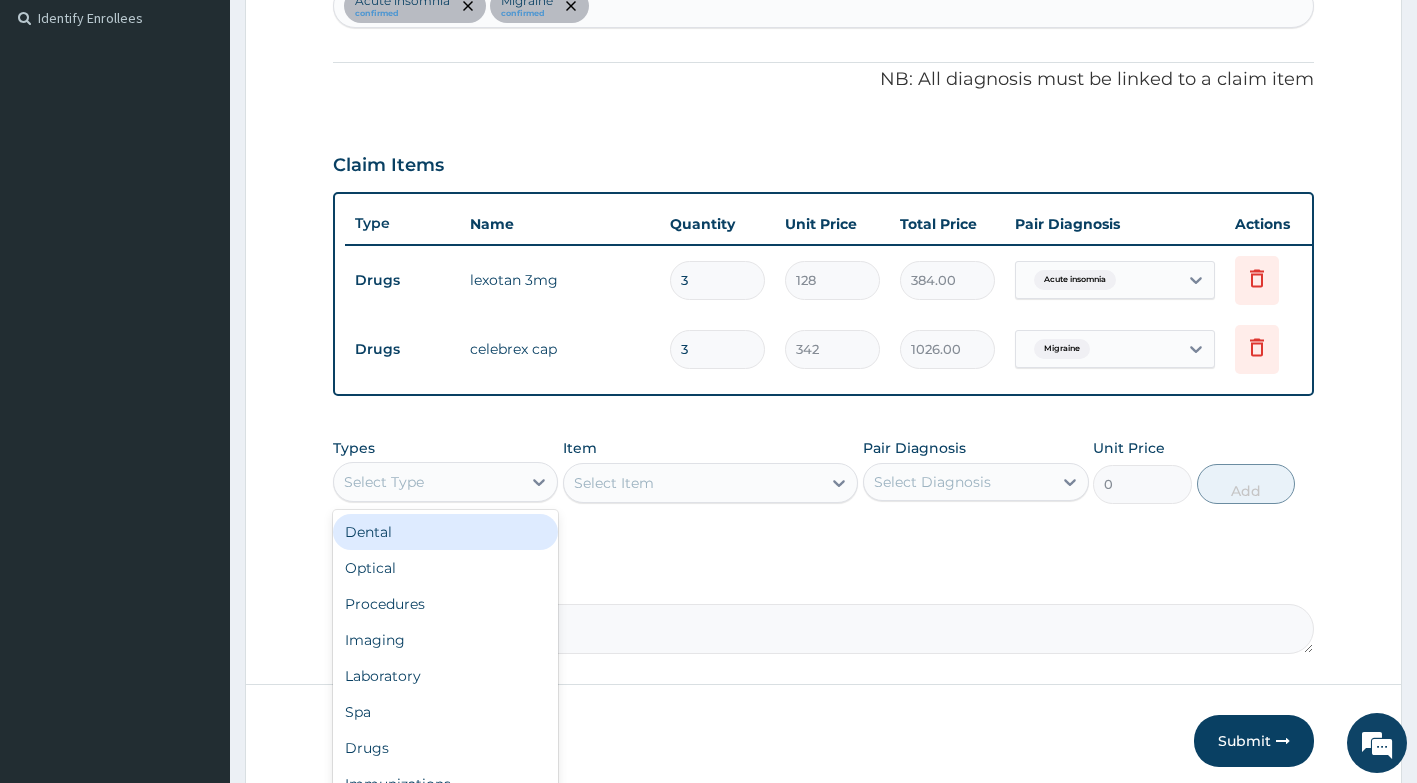 click on "Select Type" at bounding box center (428, 482) 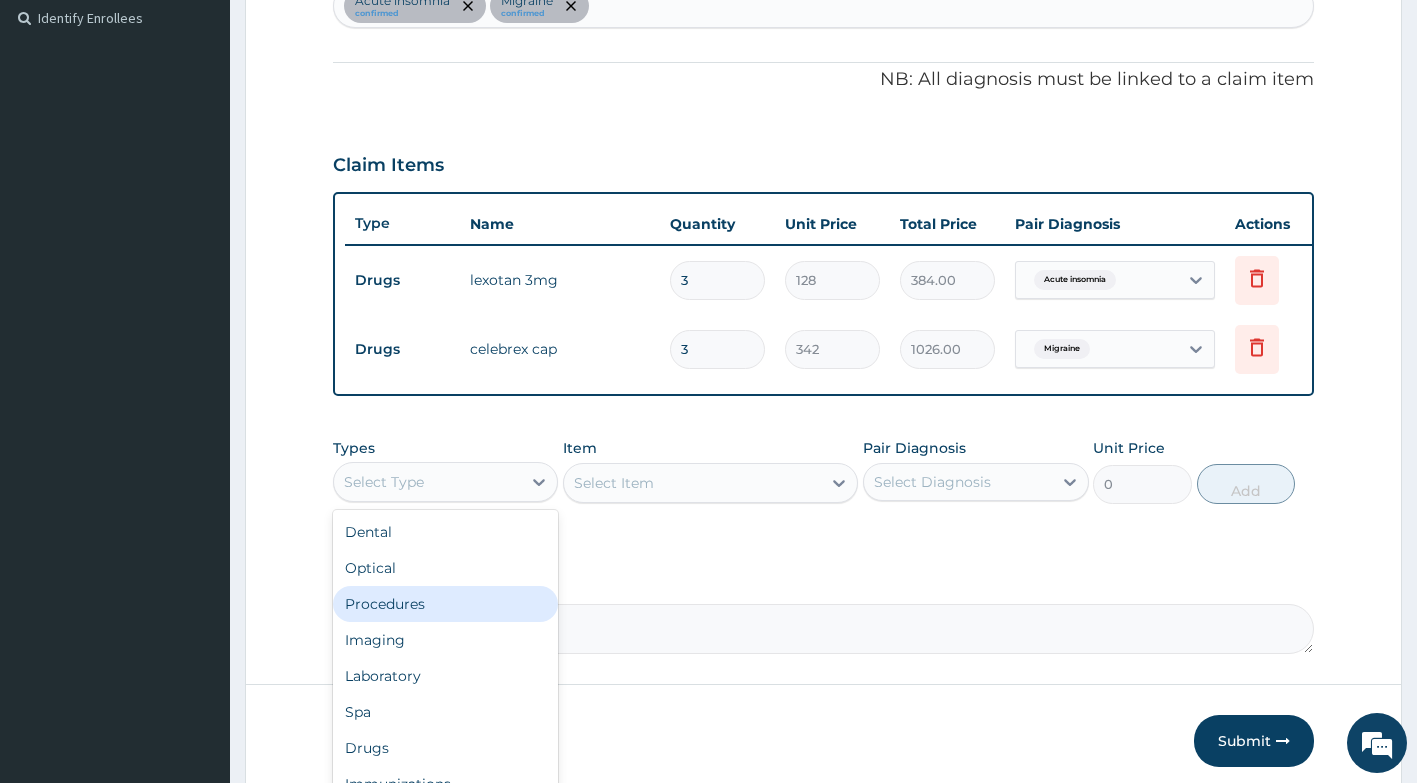 drag, startPoint x: 456, startPoint y: 626, endPoint x: 486, endPoint y: 481, distance: 148.07092 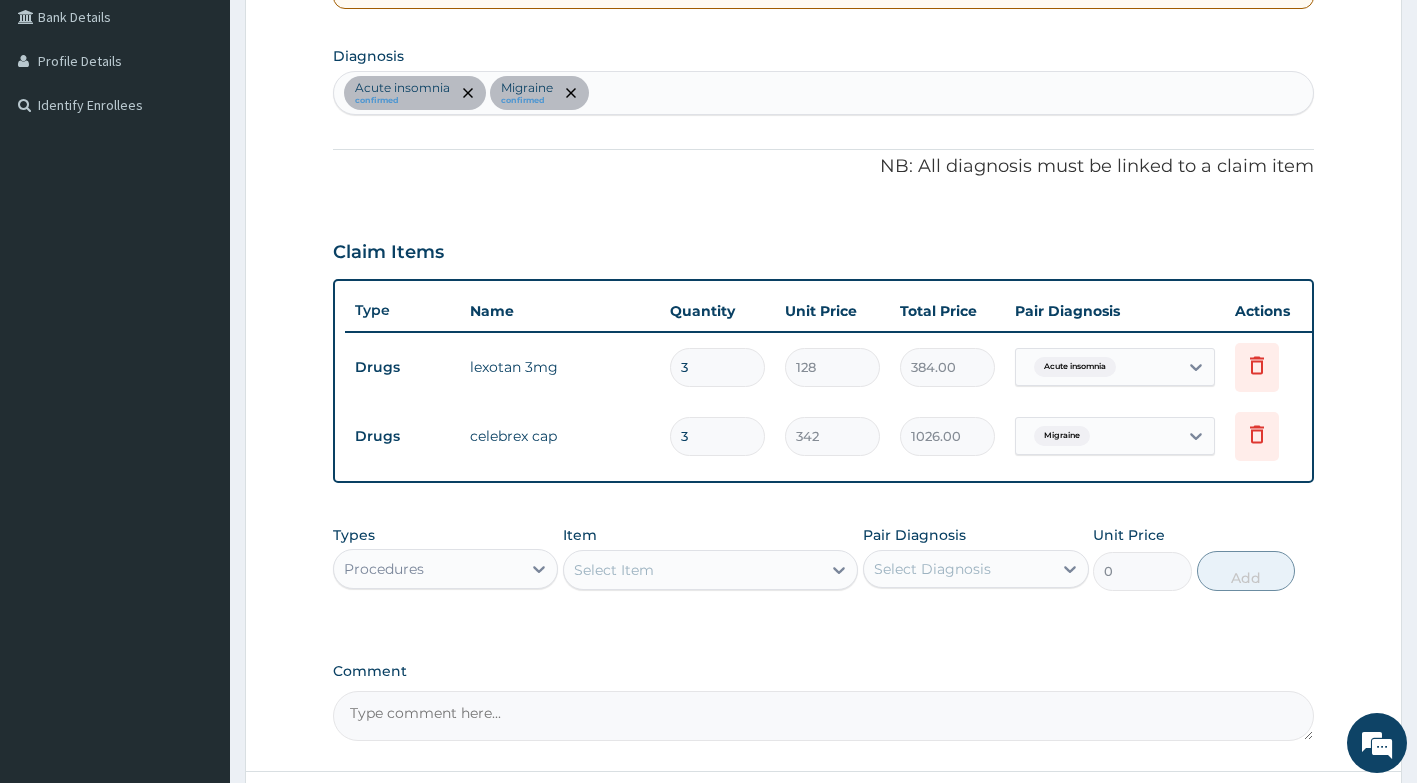 scroll, scrollTop: 352, scrollLeft: 0, axis: vertical 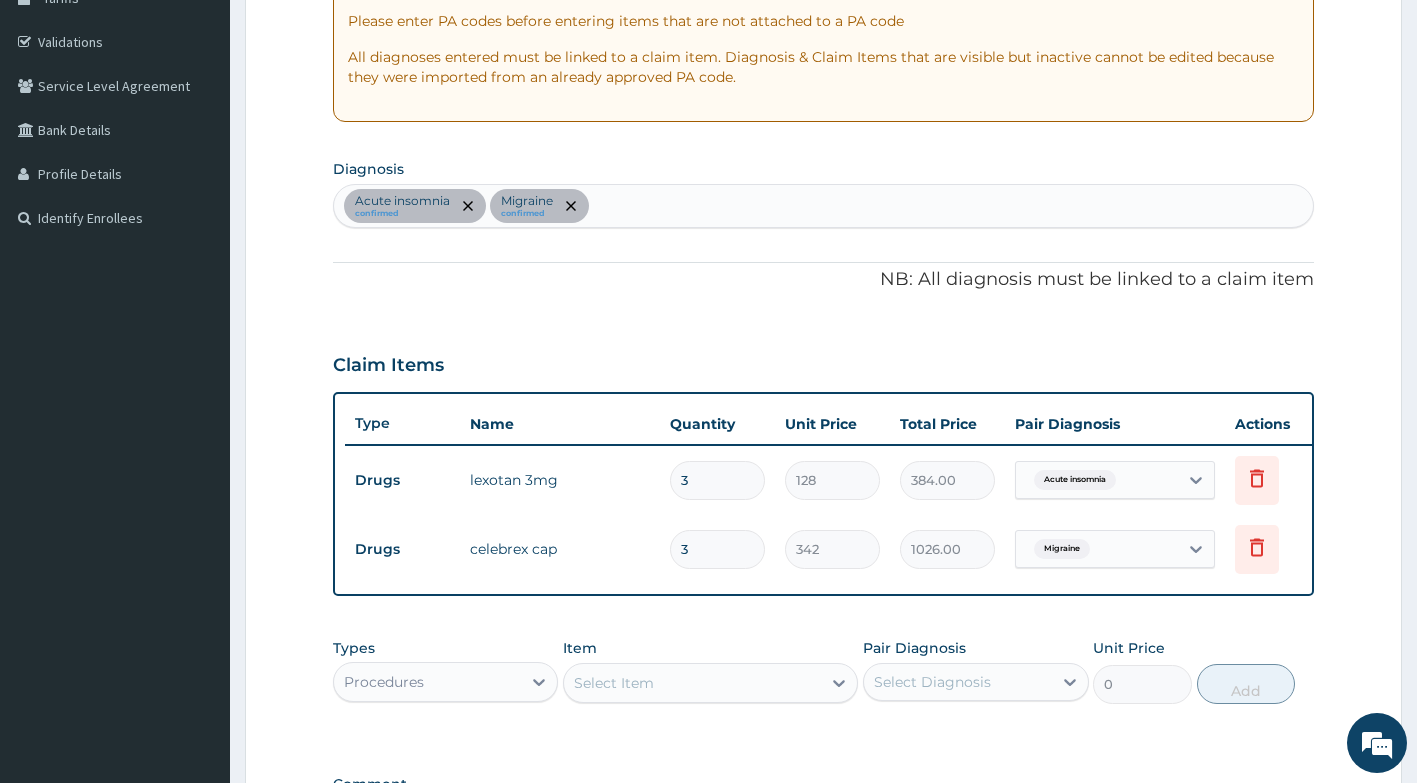 click on "Acute insomnia confirmed Migraine confirmed" at bounding box center [824, 206] 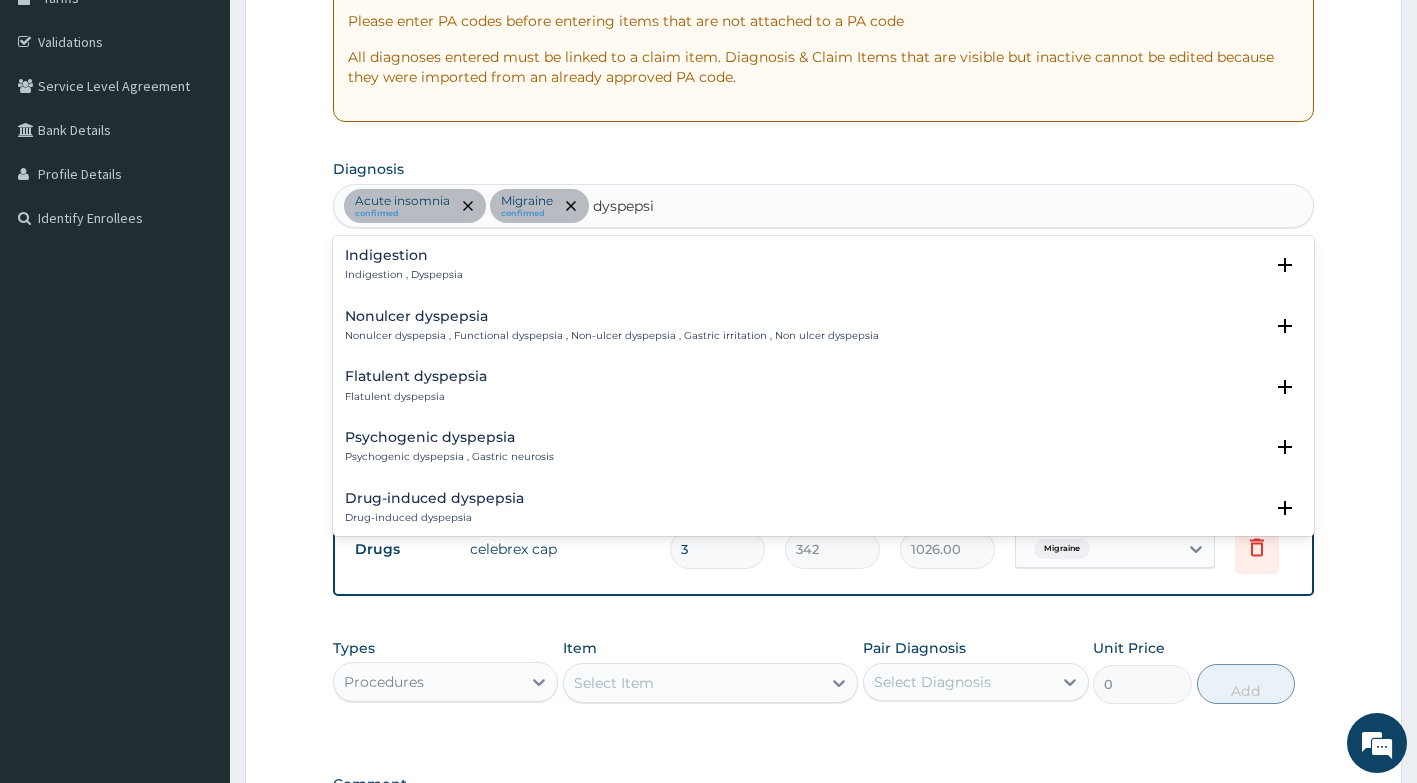click on "Indigestion" at bounding box center [404, 255] 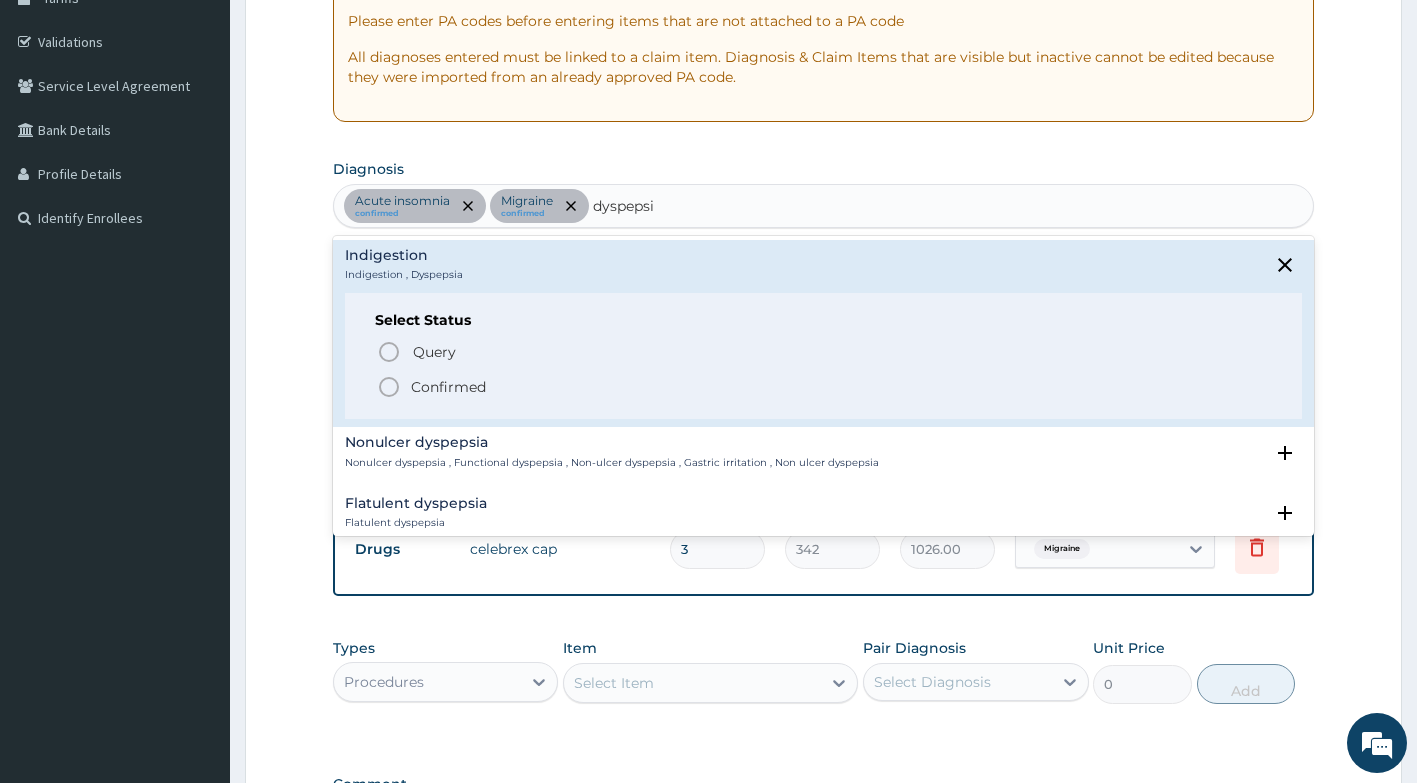 click at bounding box center (389, 387) 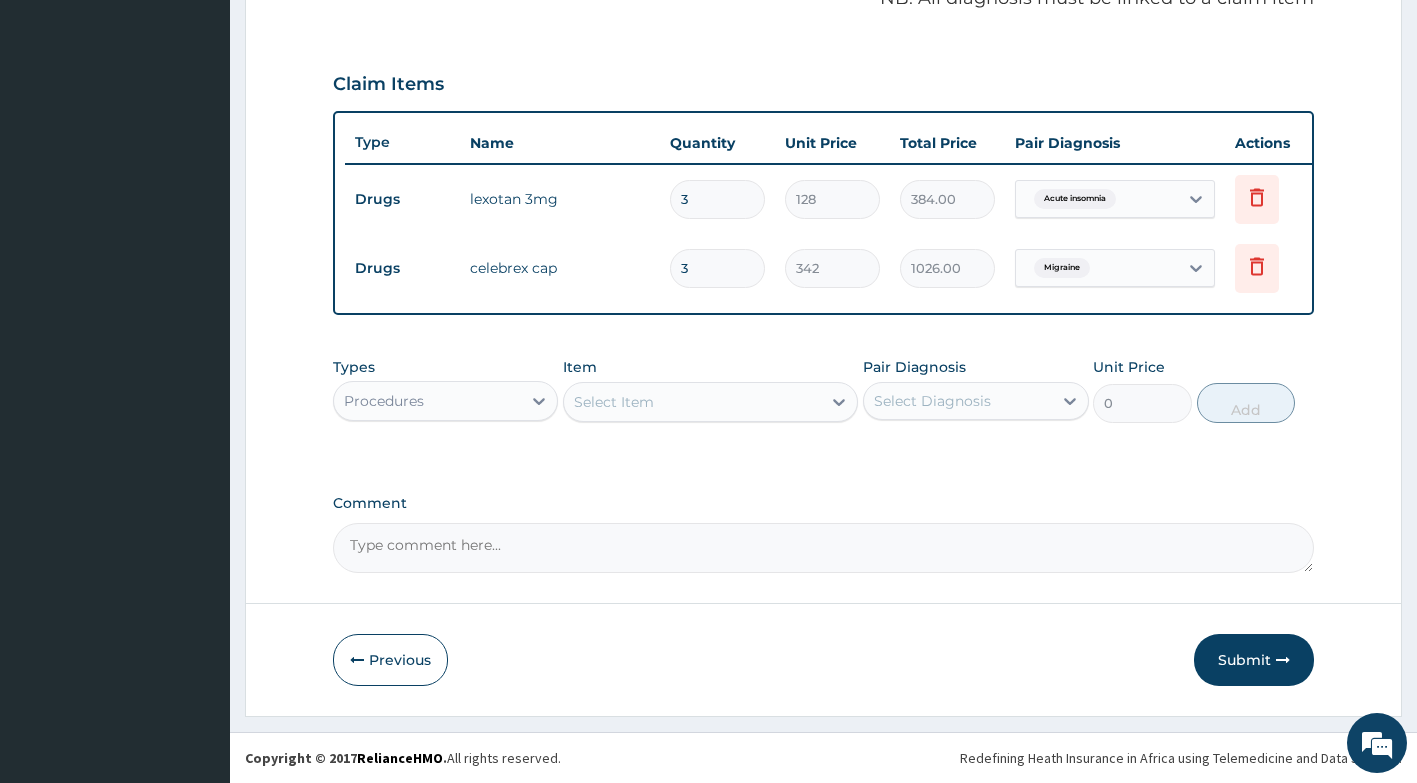 scroll, scrollTop: 448, scrollLeft: 0, axis: vertical 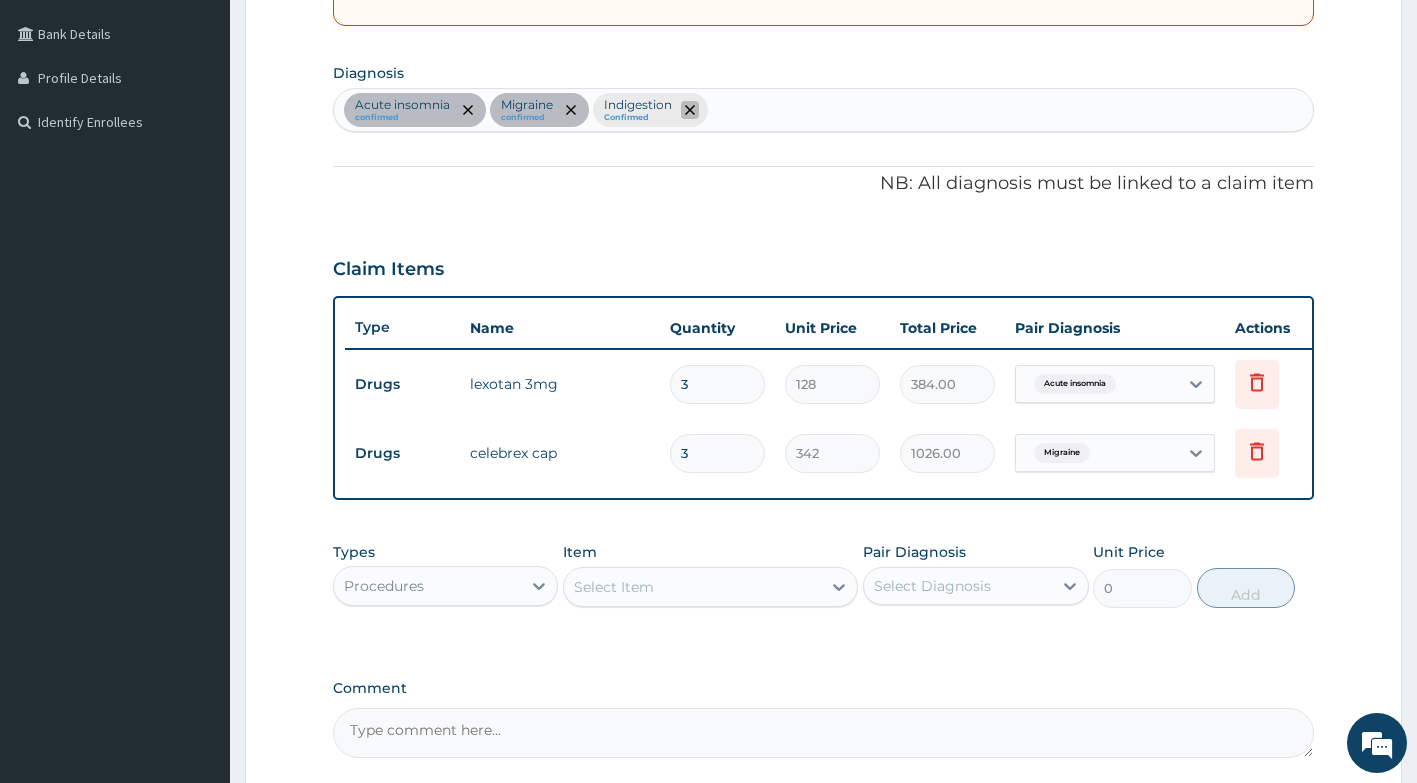 click at bounding box center [690, 110] 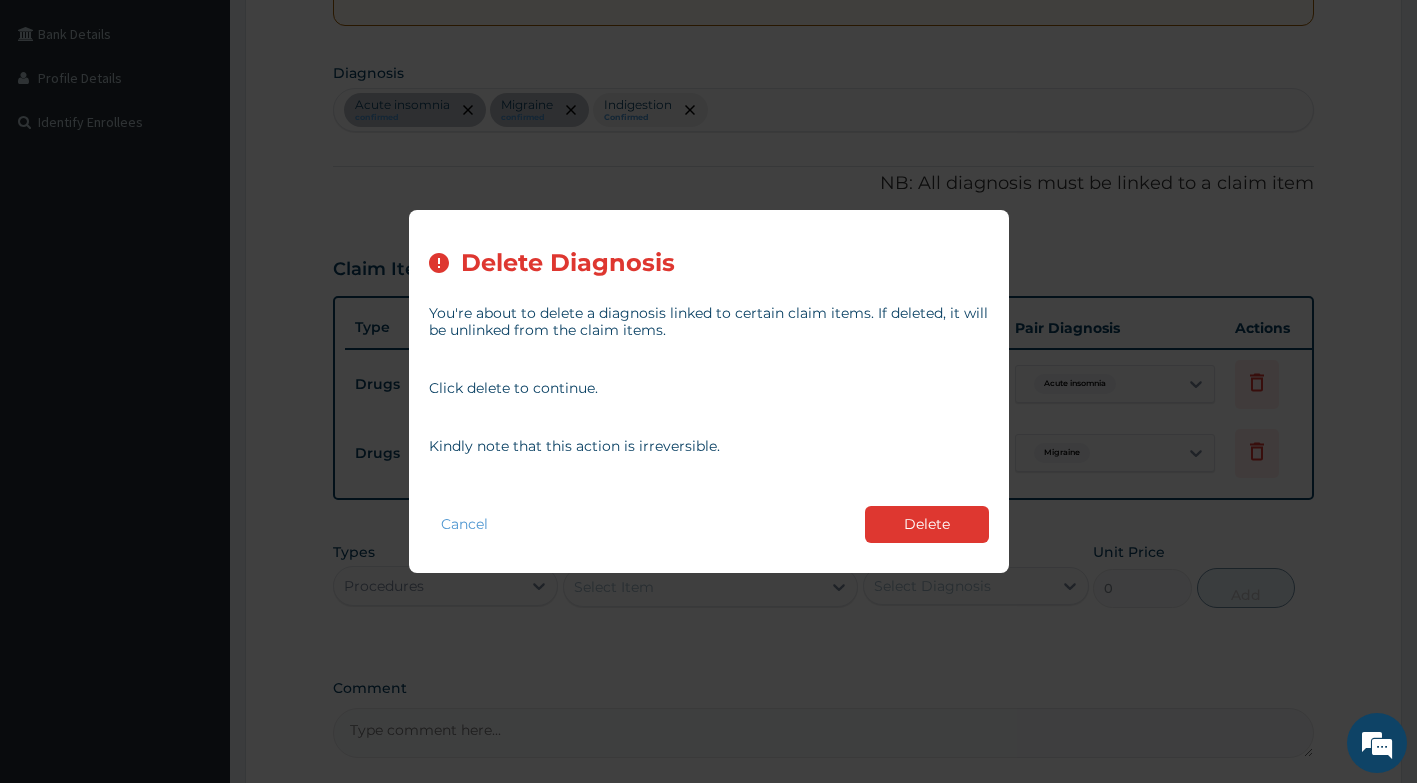 drag, startPoint x: 904, startPoint y: 526, endPoint x: 871, endPoint y: 527, distance: 33.01515 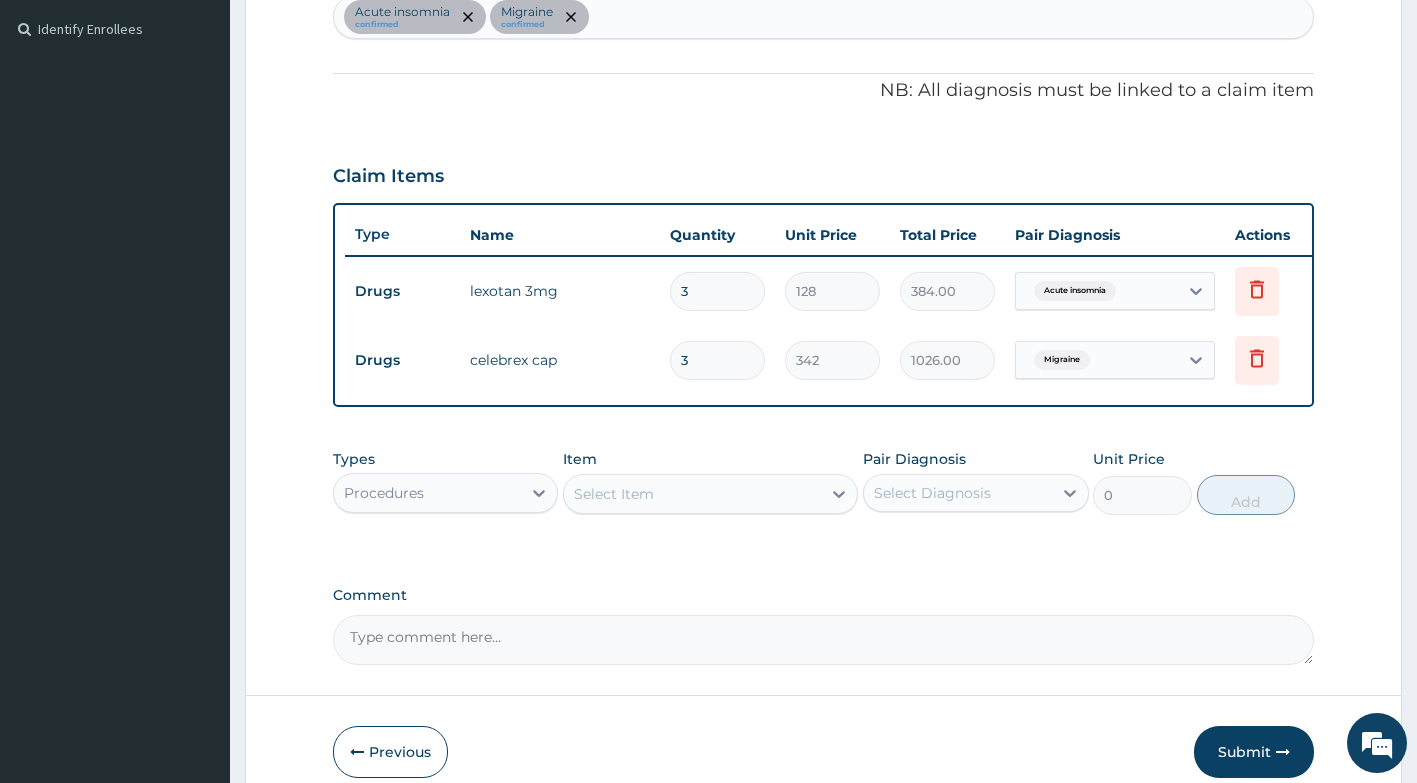 scroll, scrollTop: 648, scrollLeft: 0, axis: vertical 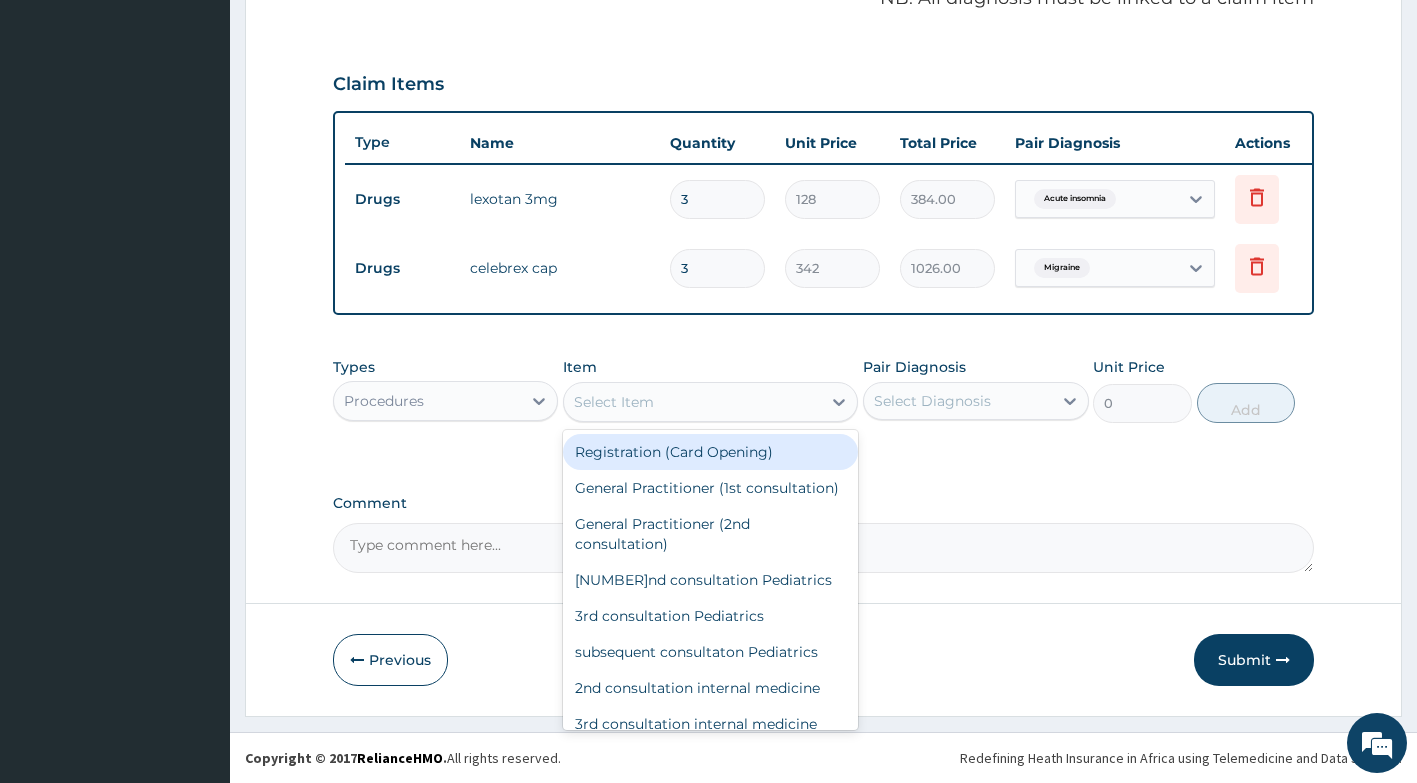 click on "Select Item" at bounding box center [692, 402] 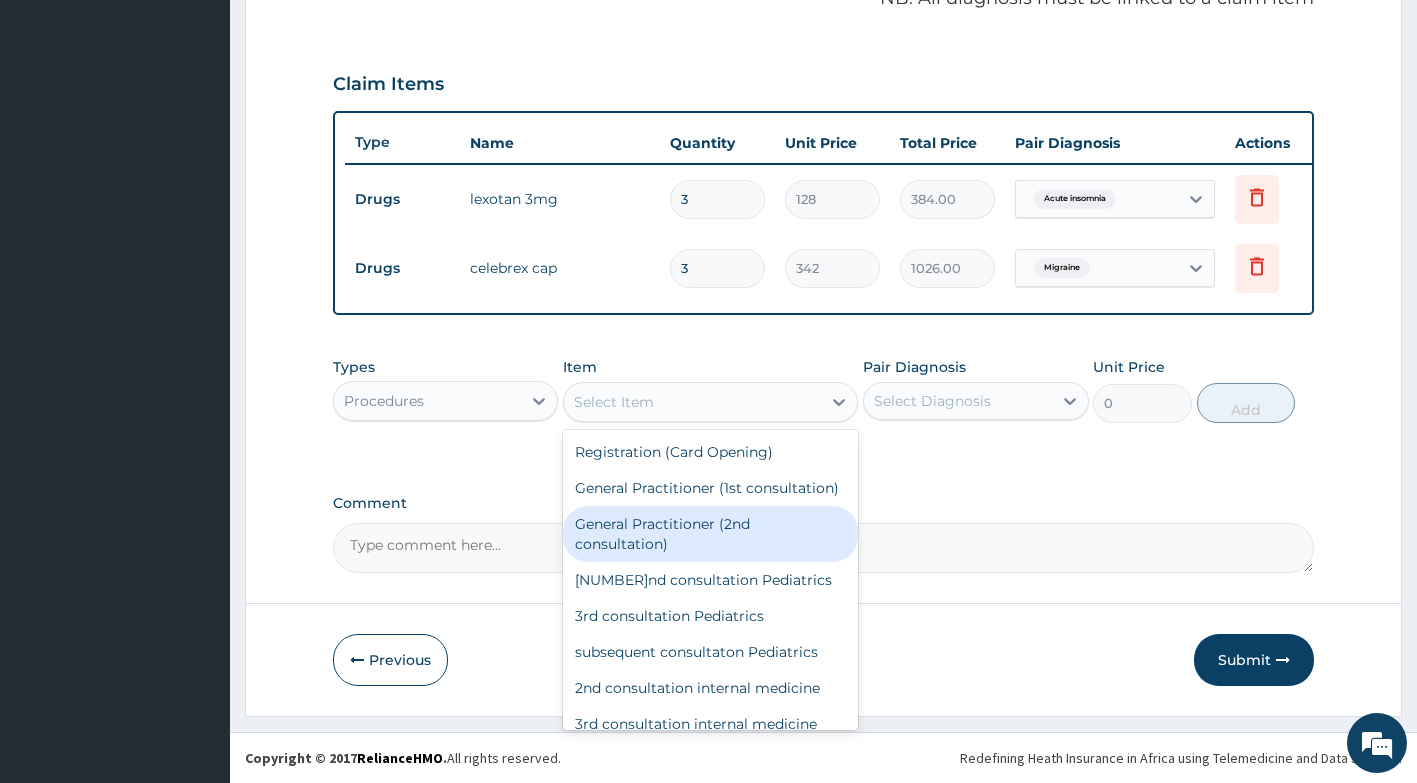 click on "General Practitioner (2nd consultation)" at bounding box center (710, 534) 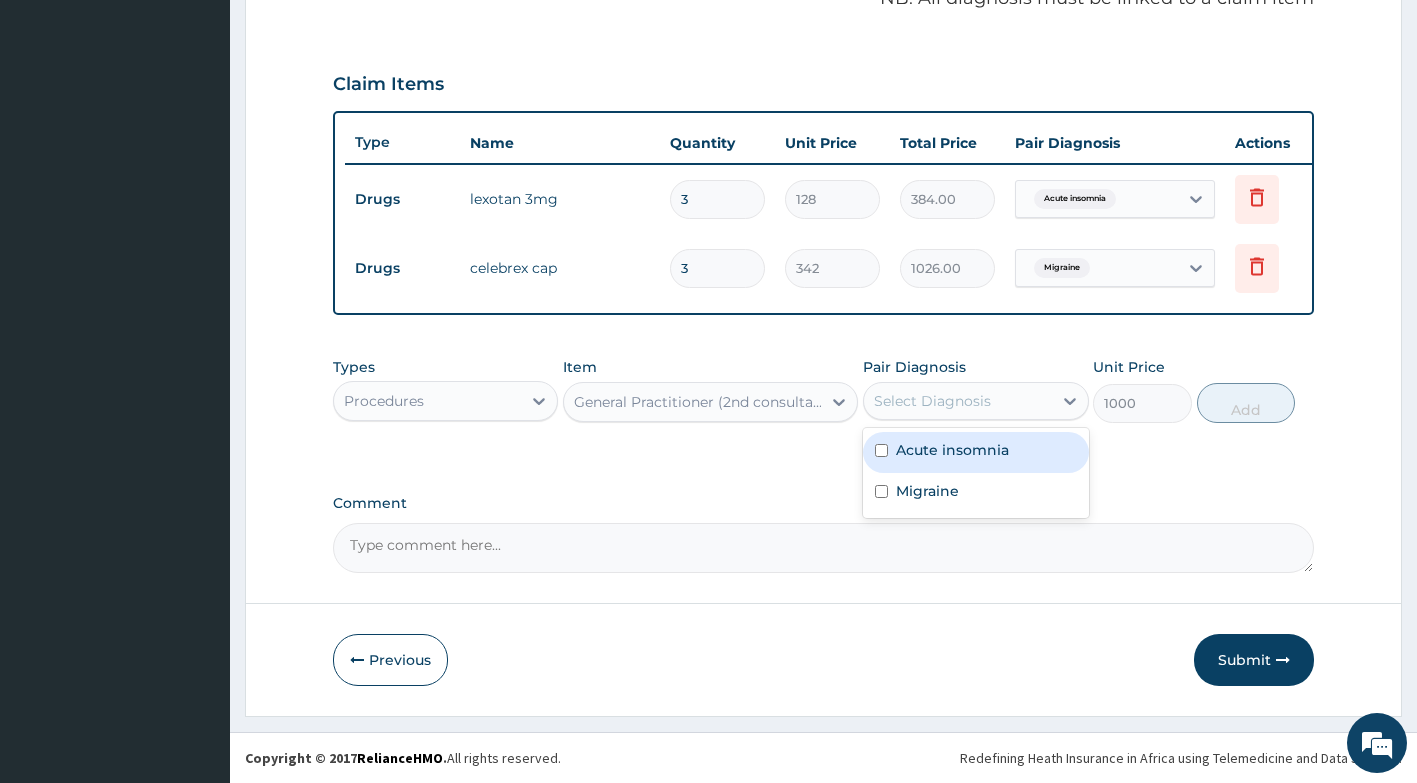 click on "Select Diagnosis" at bounding box center [958, 401] 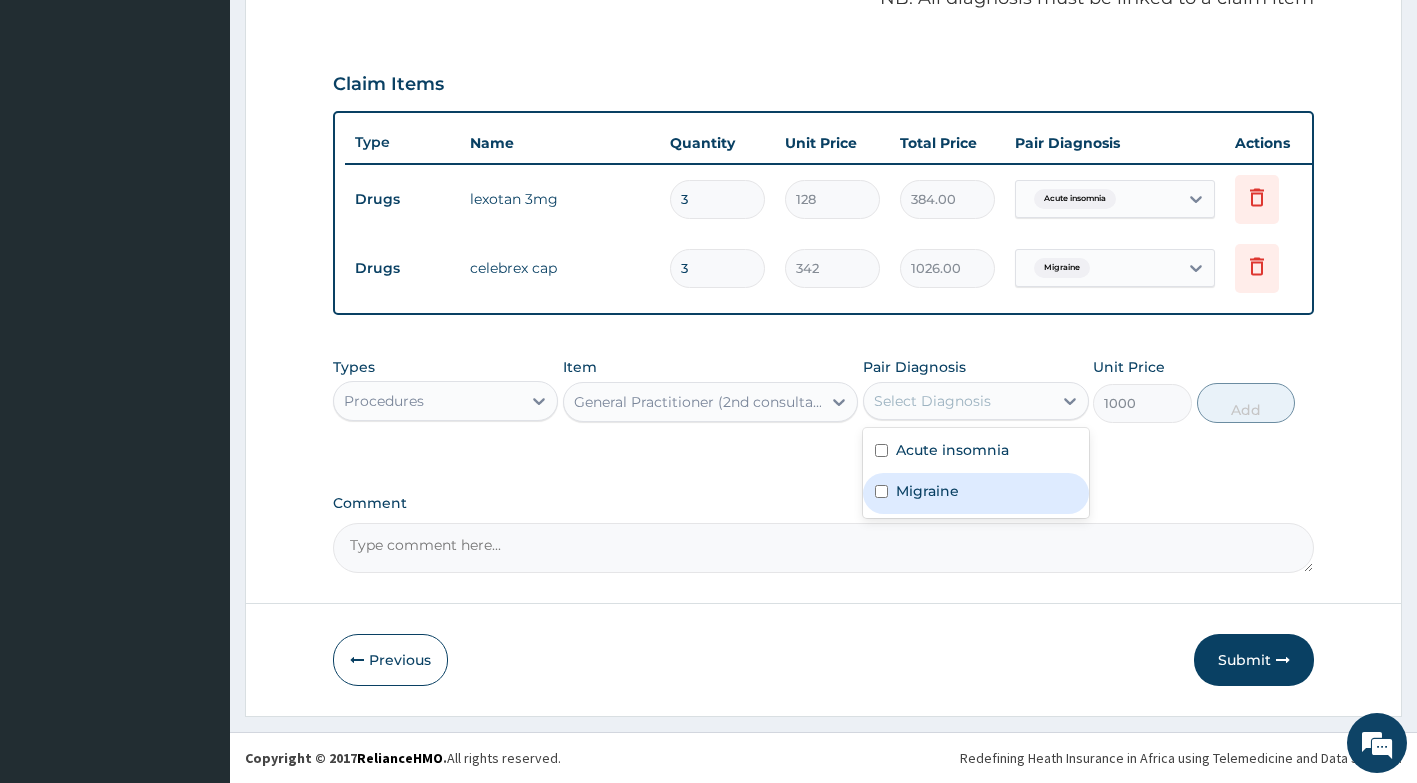 drag, startPoint x: 926, startPoint y: 517, endPoint x: 939, endPoint y: 514, distance: 13.341664 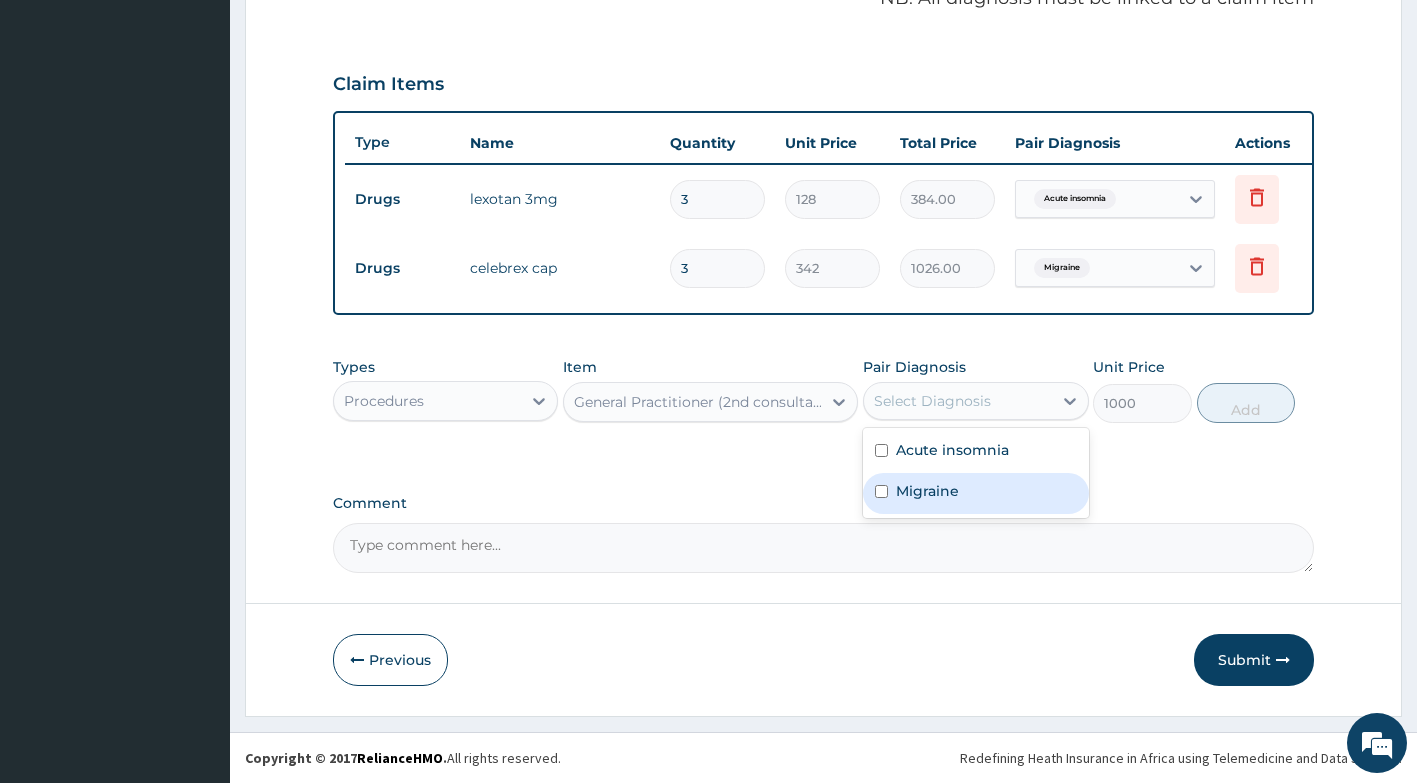 click on "Acute insomnia Migraine" at bounding box center [976, 473] 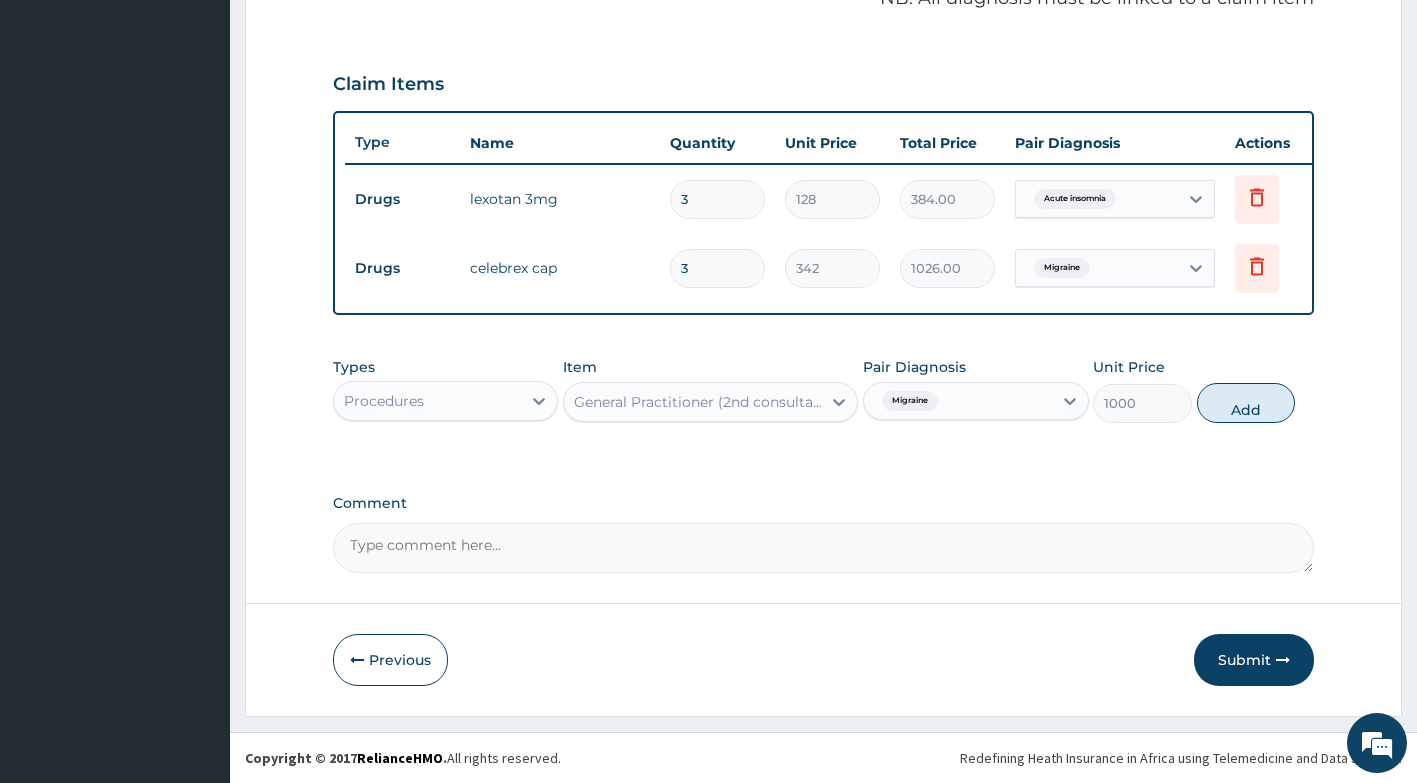 click on "Types Procedures Item General Practitioner (2nd consultation) Pair Diagnosis Migraine Unit Price 1000 Add" at bounding box center (824, 390) 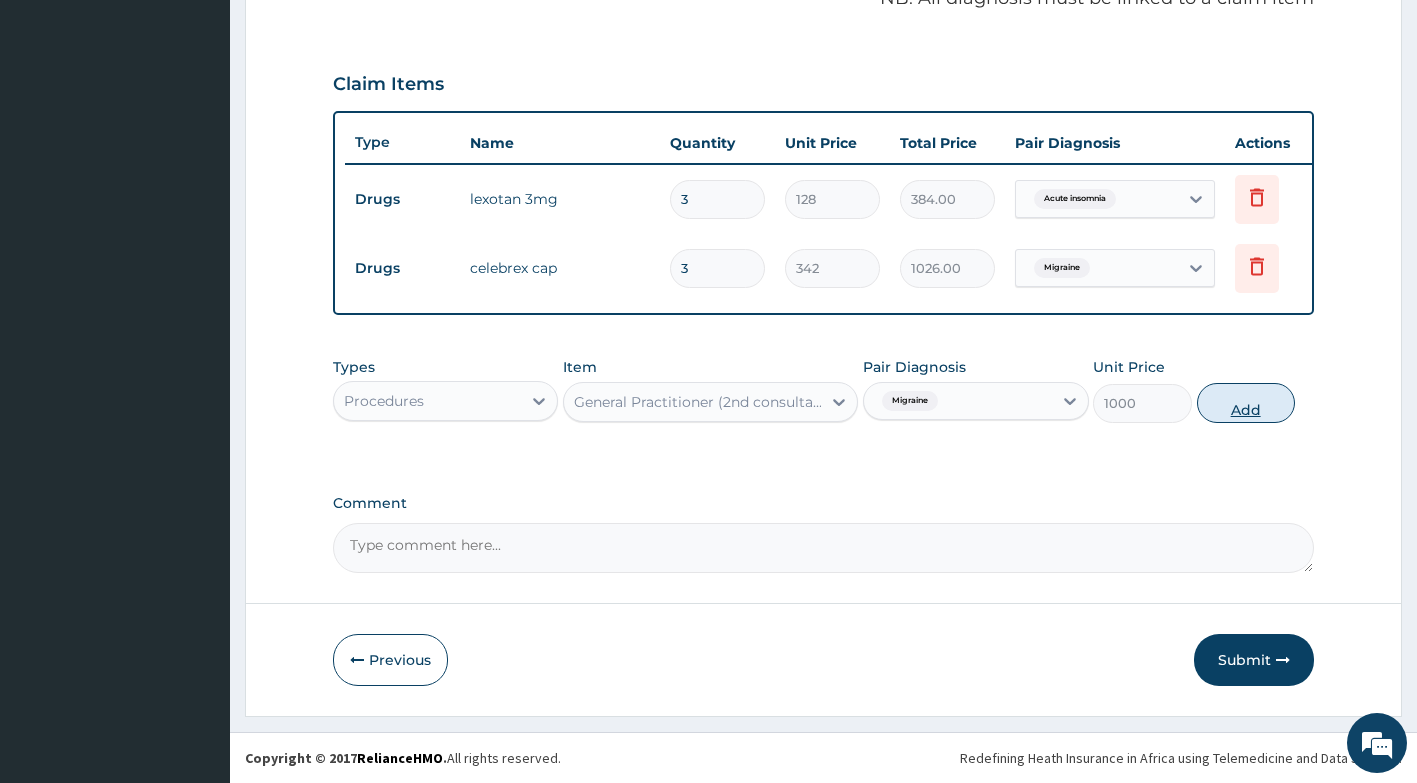 click on "Add" at bounding box center (1246, 403) 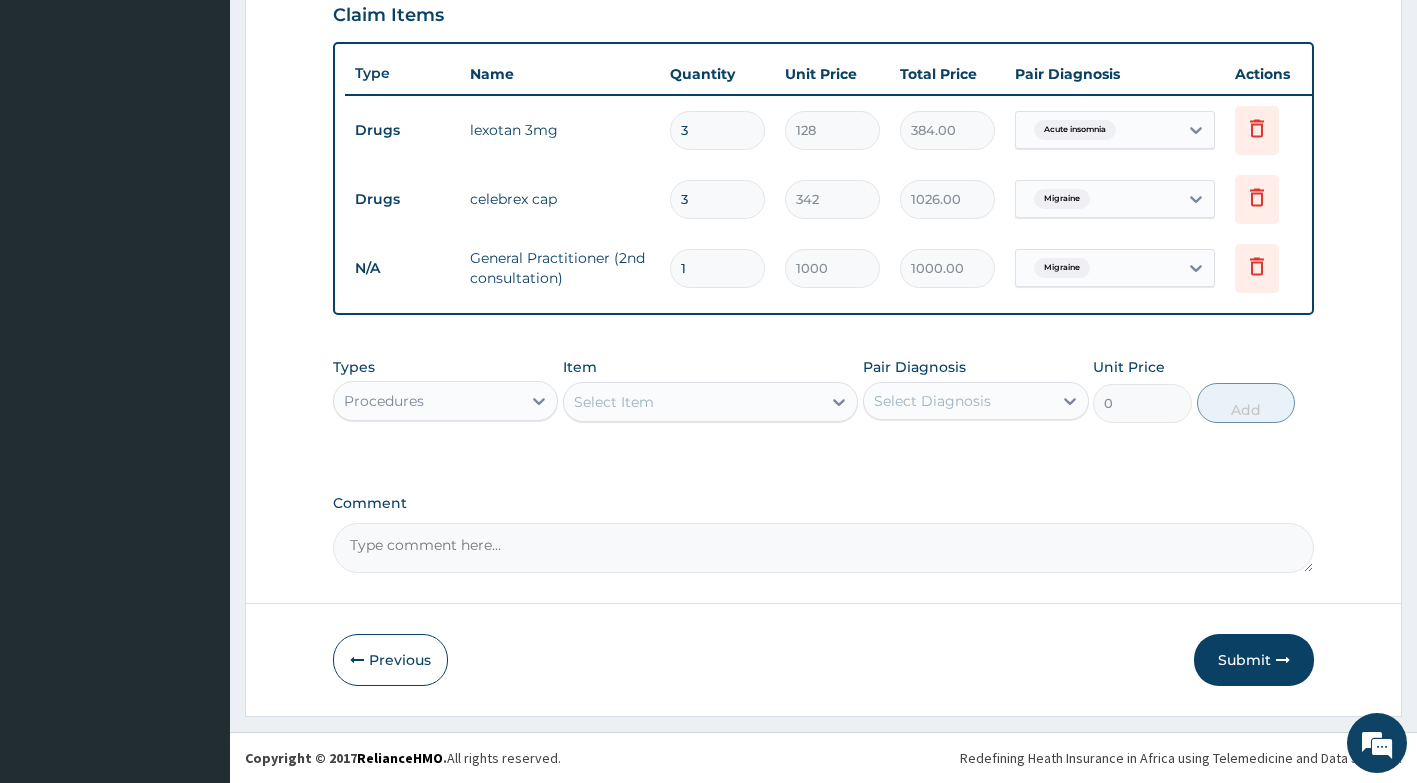scroll, scrollTop: 717, scrollLeft: 0, axis: vertical 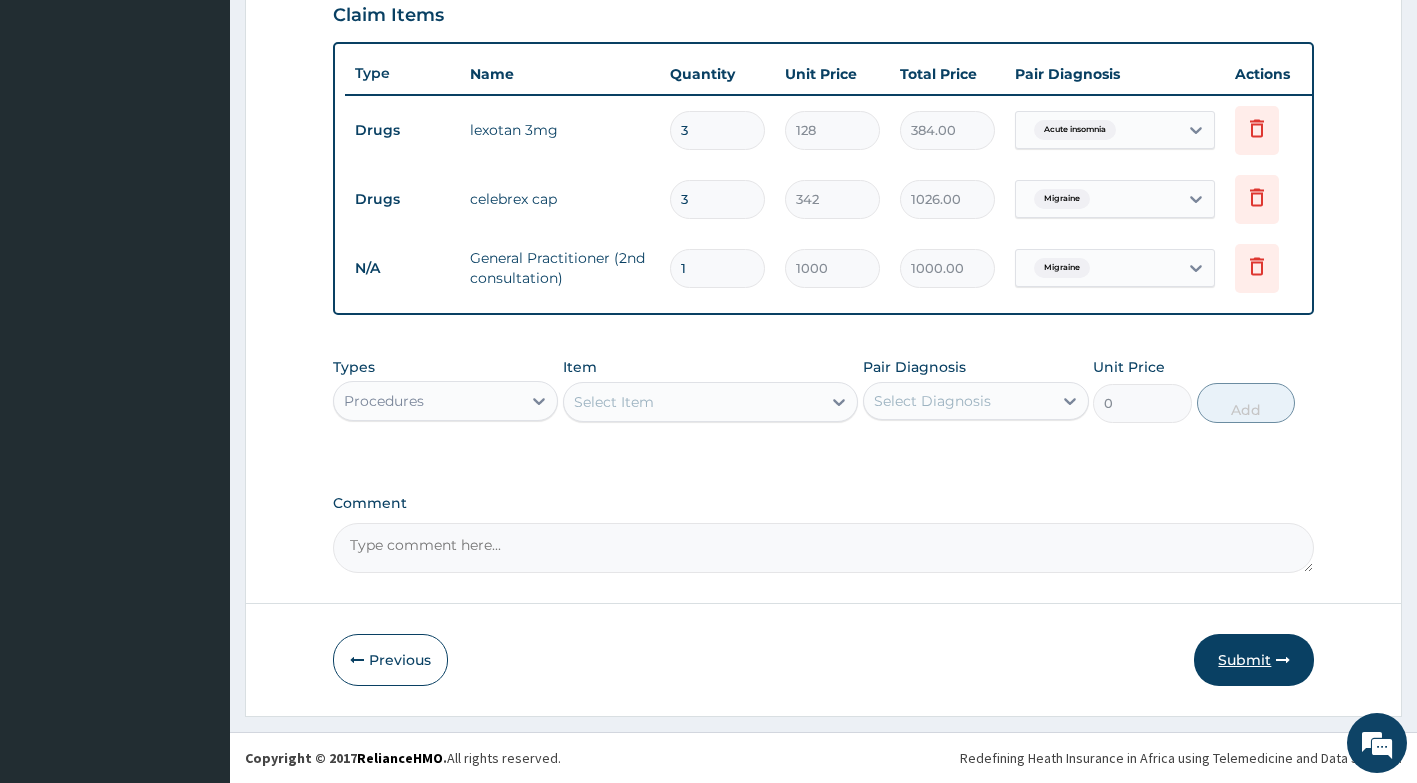 click on "Submit" at bounding box center (1254, 660) 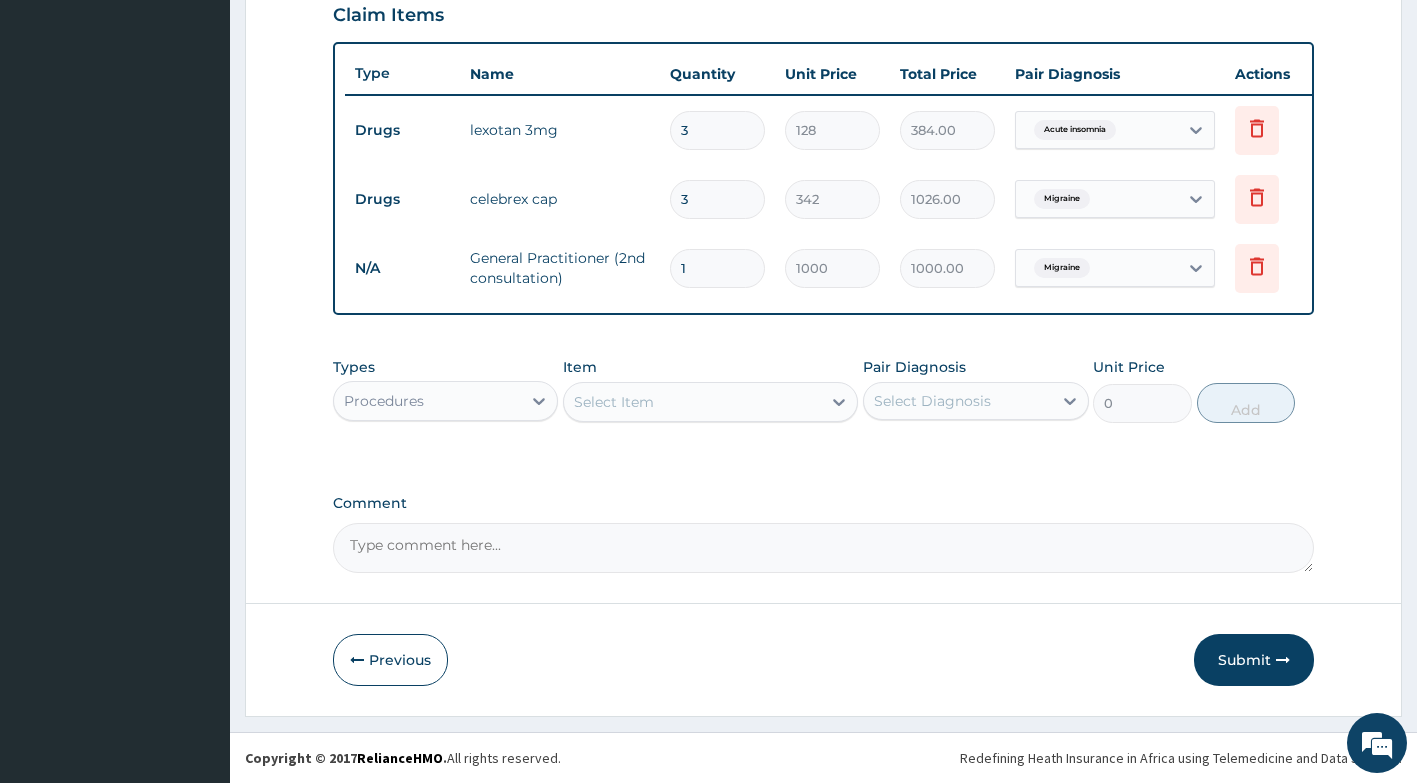 scroll, scrollTop: 55, scrollLeft: 0, axis: vertical 